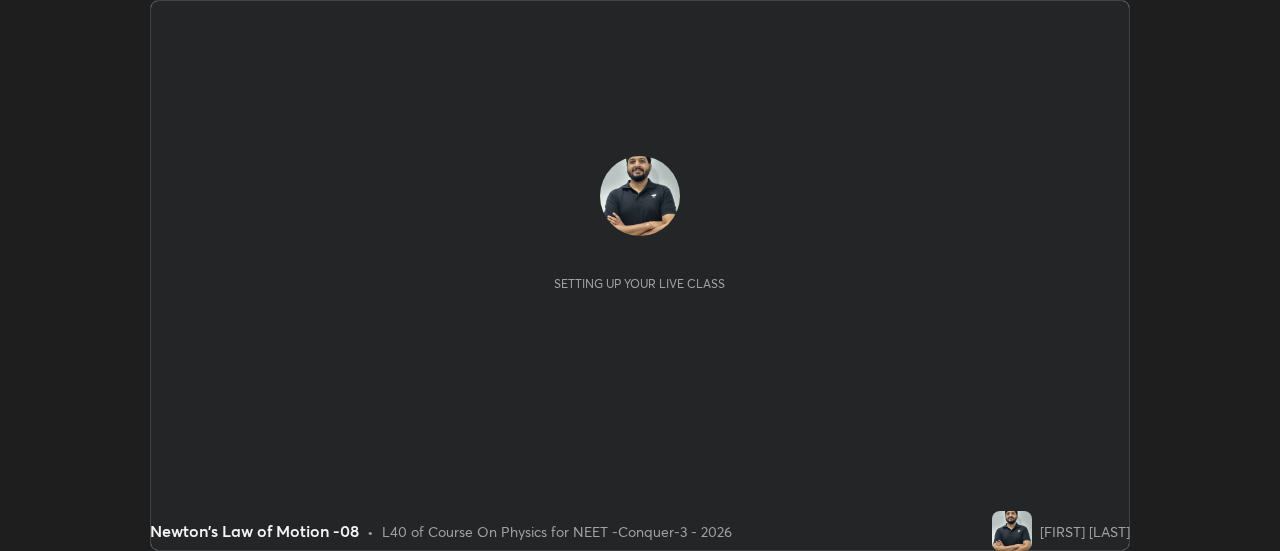 scroll, scrollTop: 0, scrollLeft: 0, axis: both 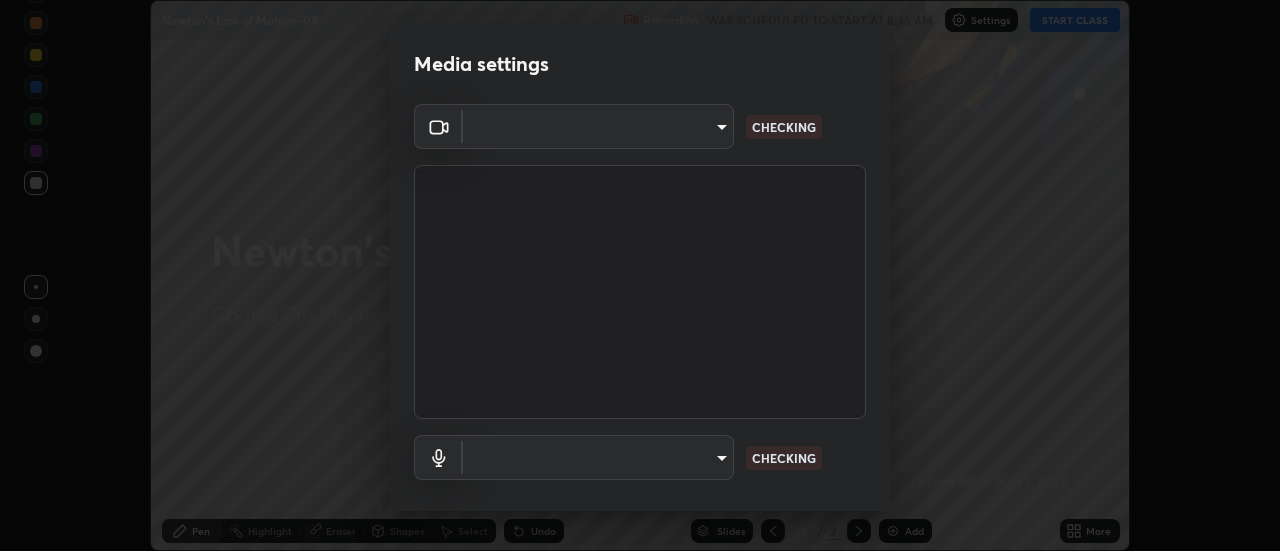 click on "Erase all Newton's Law of Motion -08 Recording WAS SCHEDULED TO START AT  8:45 AM Settings START CLASS Setting up your live class Newton's Law of Motion -08 • L40 of Course On Physics for NEET -Conquer-3 - 2026 Rajesh Kumar Saini Pen Highlight Eraser Shapes Select Undo Slides 2 / 2 Add More No doubts shared Encourage your learners to ask a doubt for better clarity Report an issue Reason for reporting Buffering Chat not working Audio - Video sync issue Educator video quality low ​ Attach an image Report Media settings ​ CHECKING ​ CHECKING 1 / 5 Next" at bounding box center [640, 275] 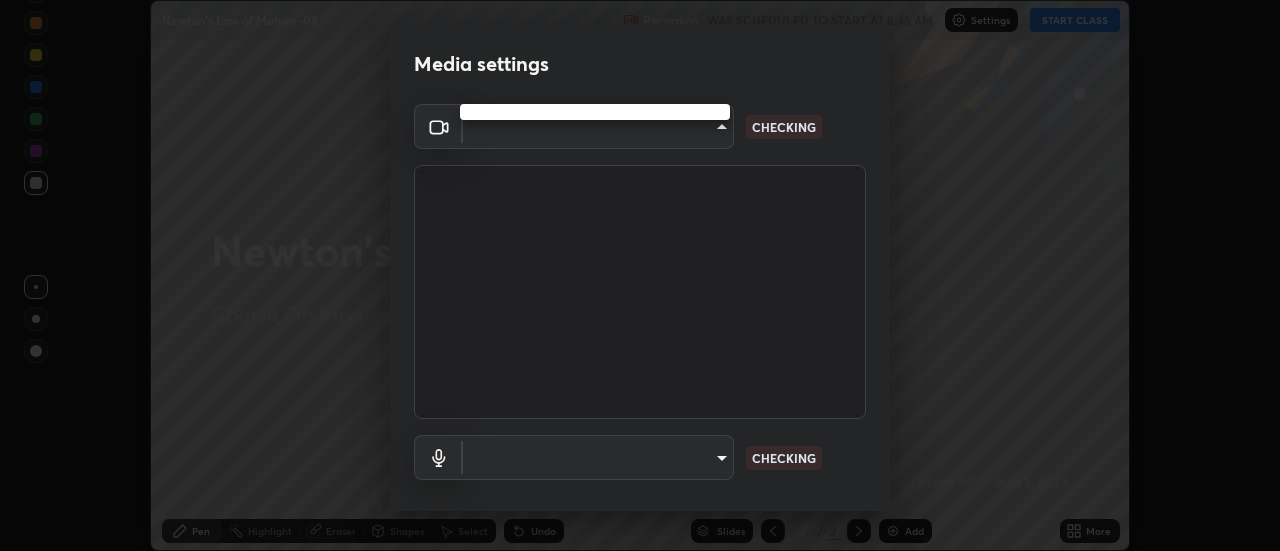 click at bounding box center [640, 275] 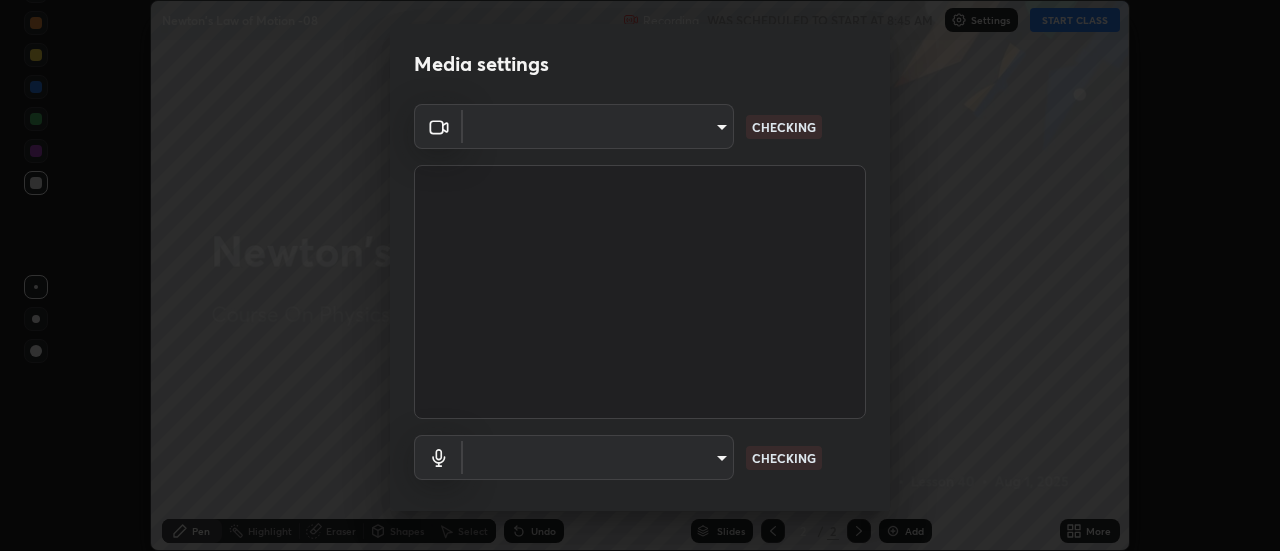 type on "[HASH]" 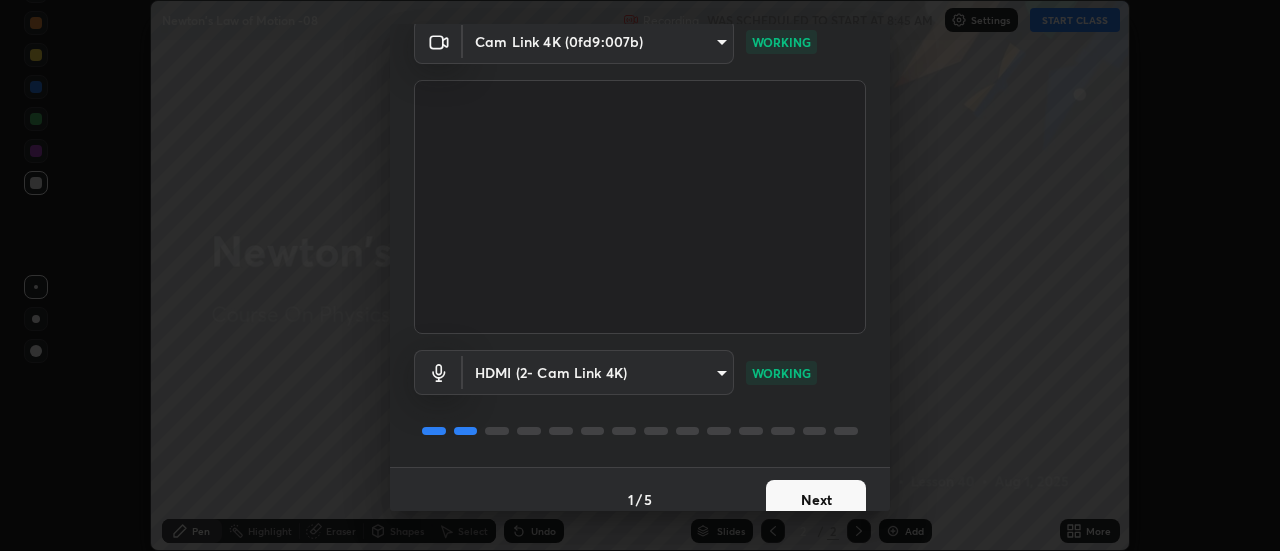 scroll, scrollTop: 105, scrollLeft: 0, axis: vertical 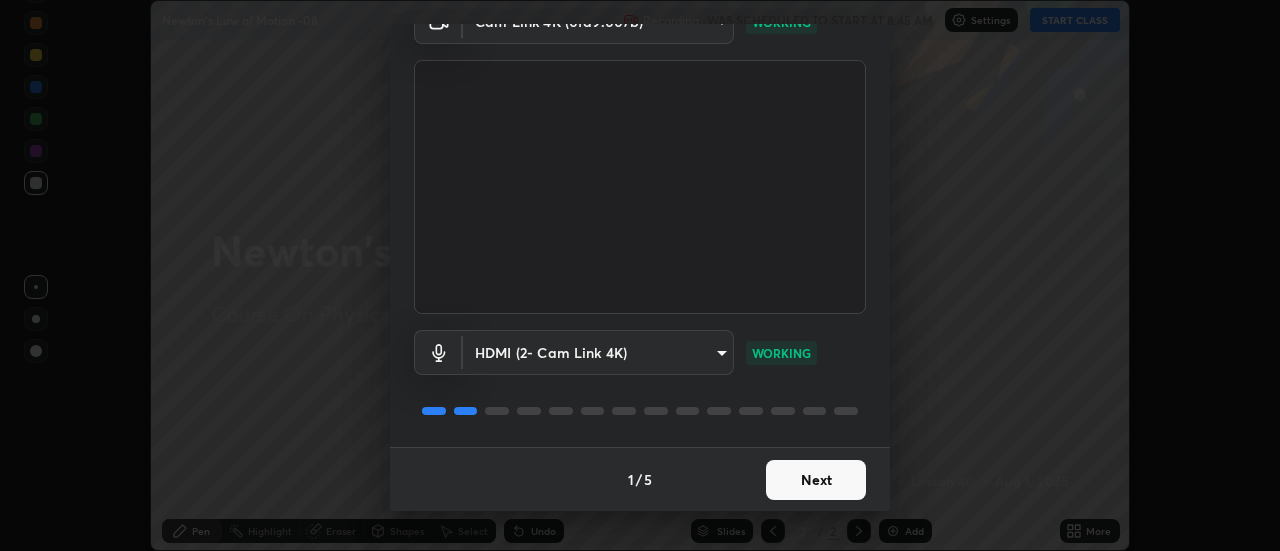 click on "Next" at bounding box center [816, 480] 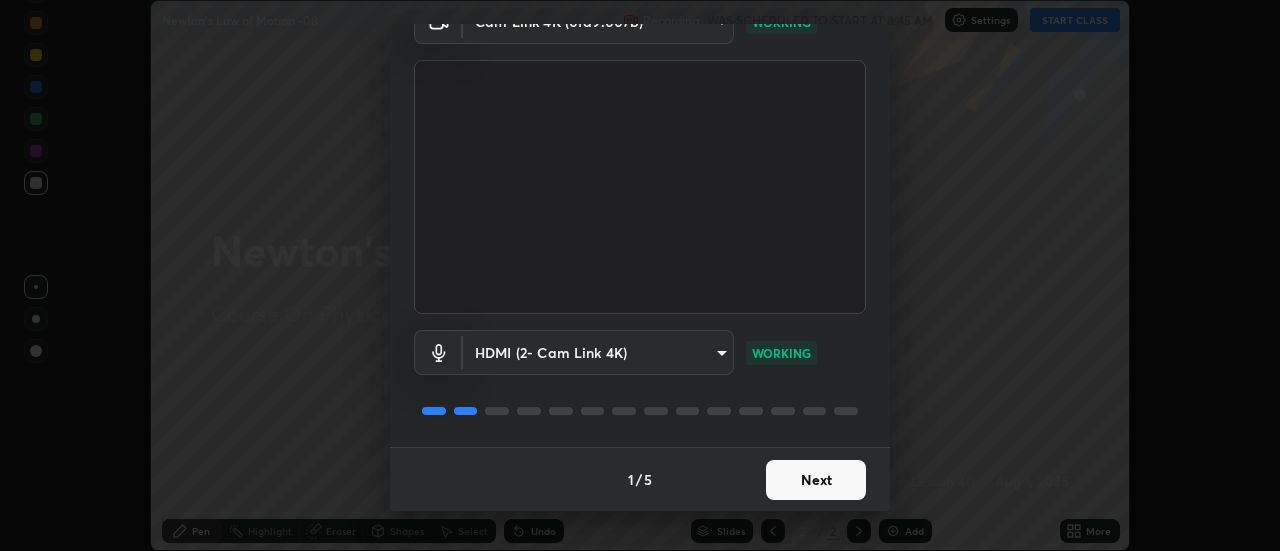 scroll, scrollTop: 0, scrollLeft: 0, axis: both 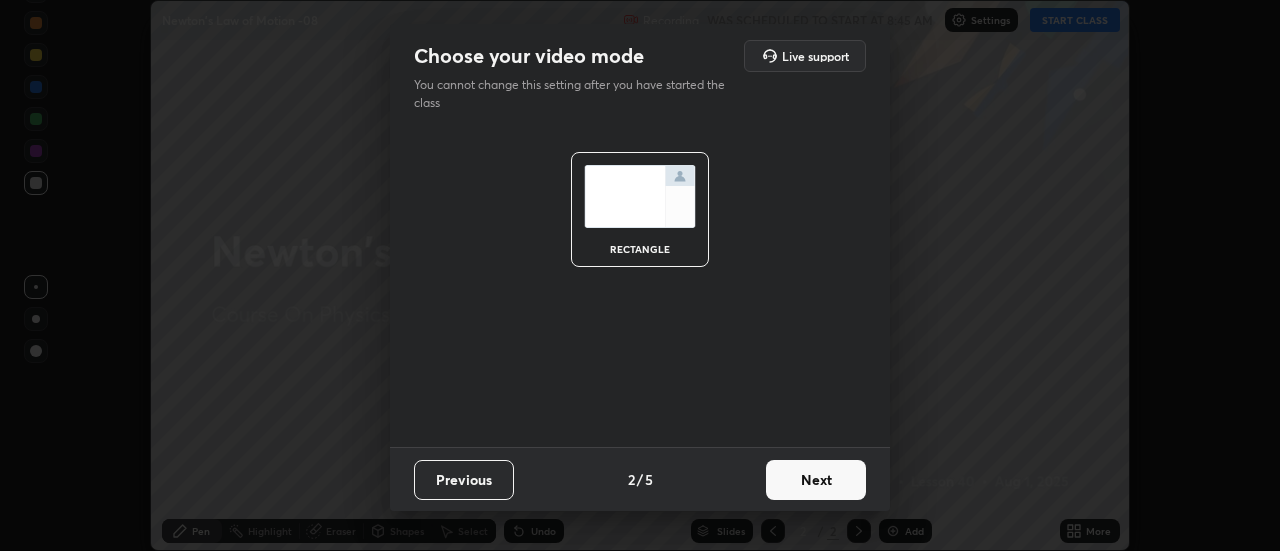click on "Next" at bounding box center (816, 480) 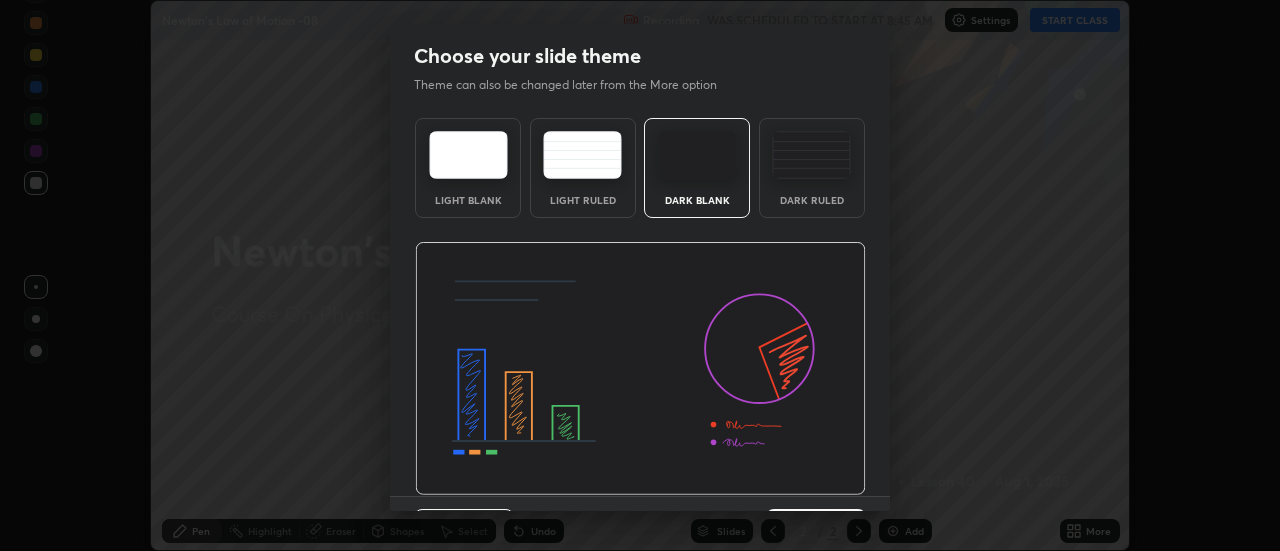 click at bounding box center (640, 369) 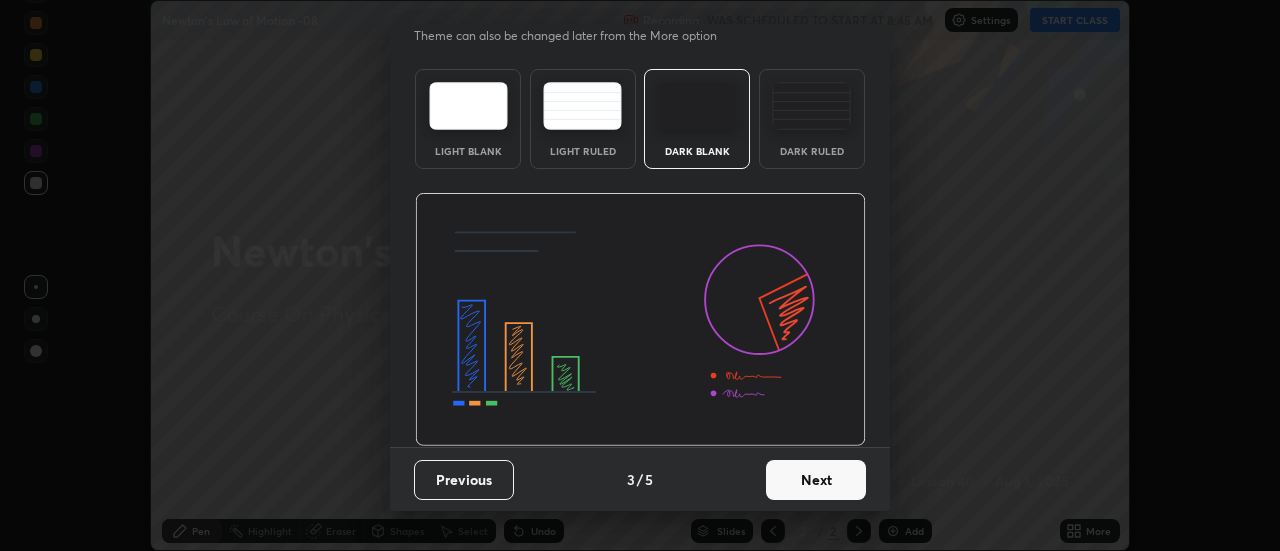 click on "Next" at bounding box center [816, 480] 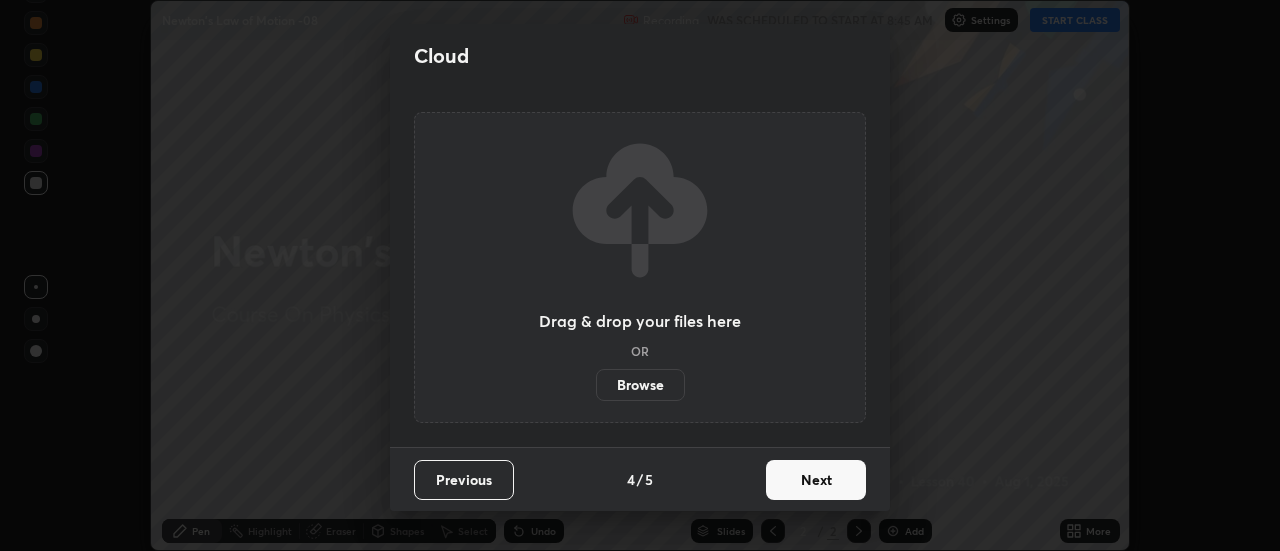 scroll, scrollTop: 0, scrollLeft: 0, axis: both 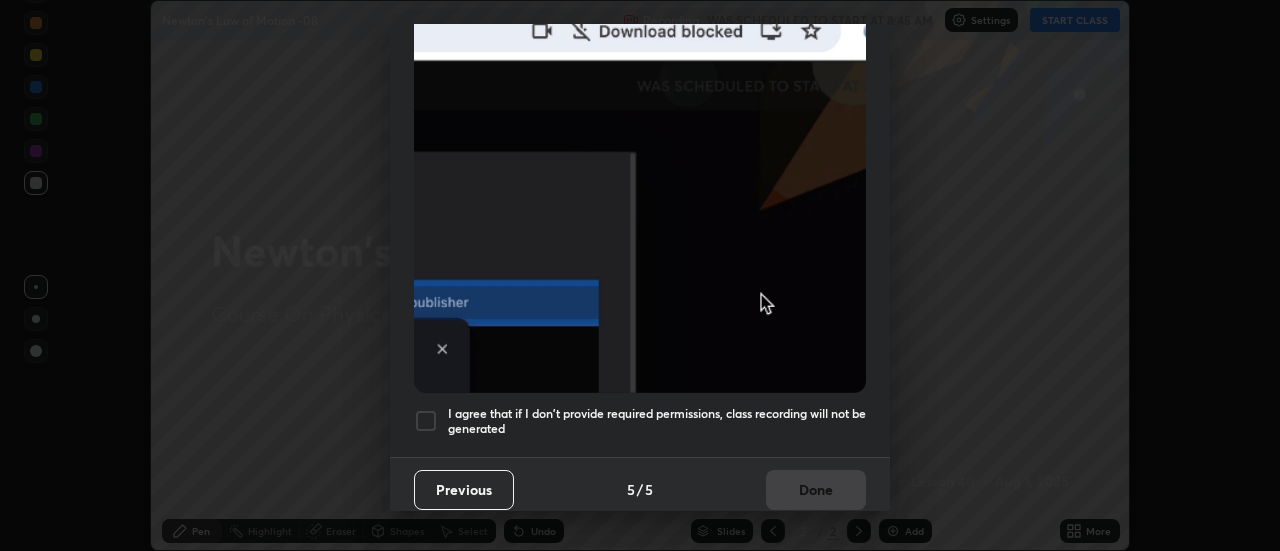 click at bounding box center (426, 421) 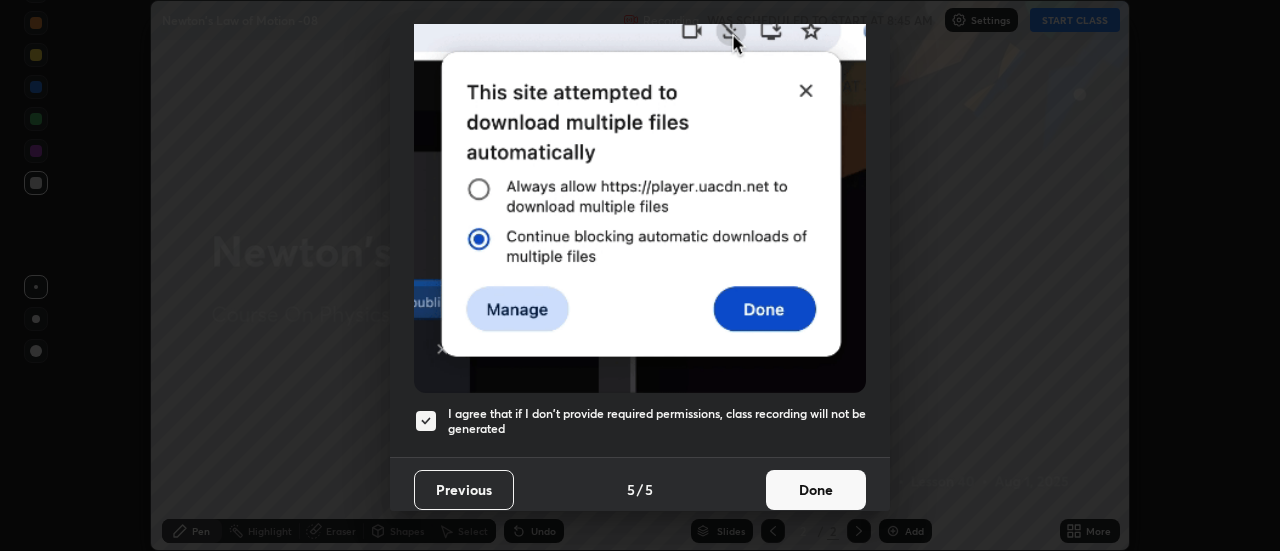 click on "Done" at bounding box center (816, 490) 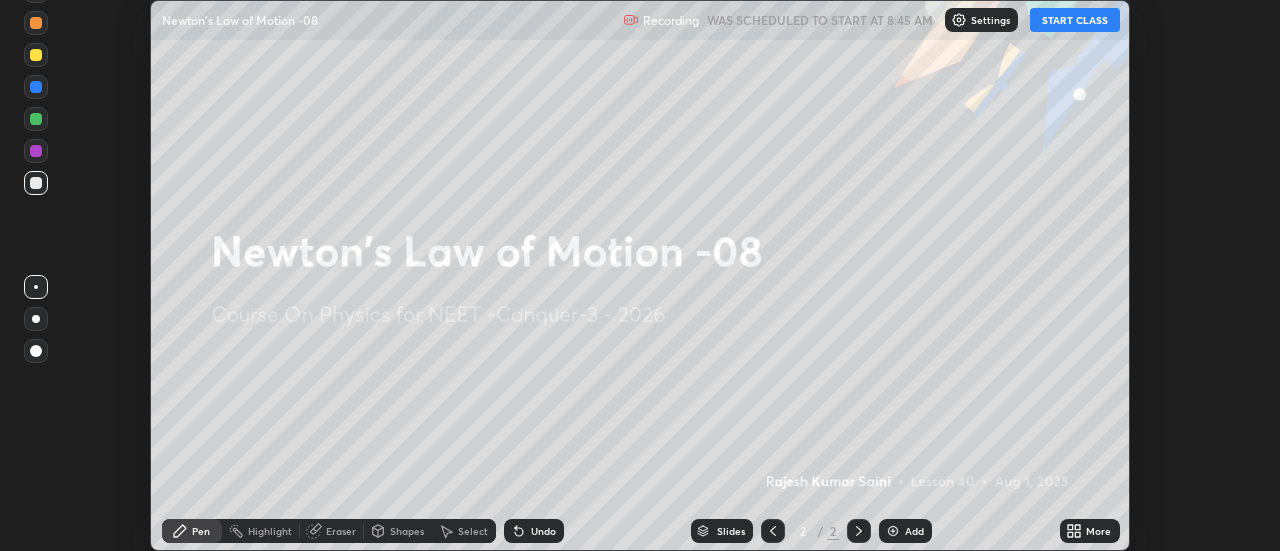 click 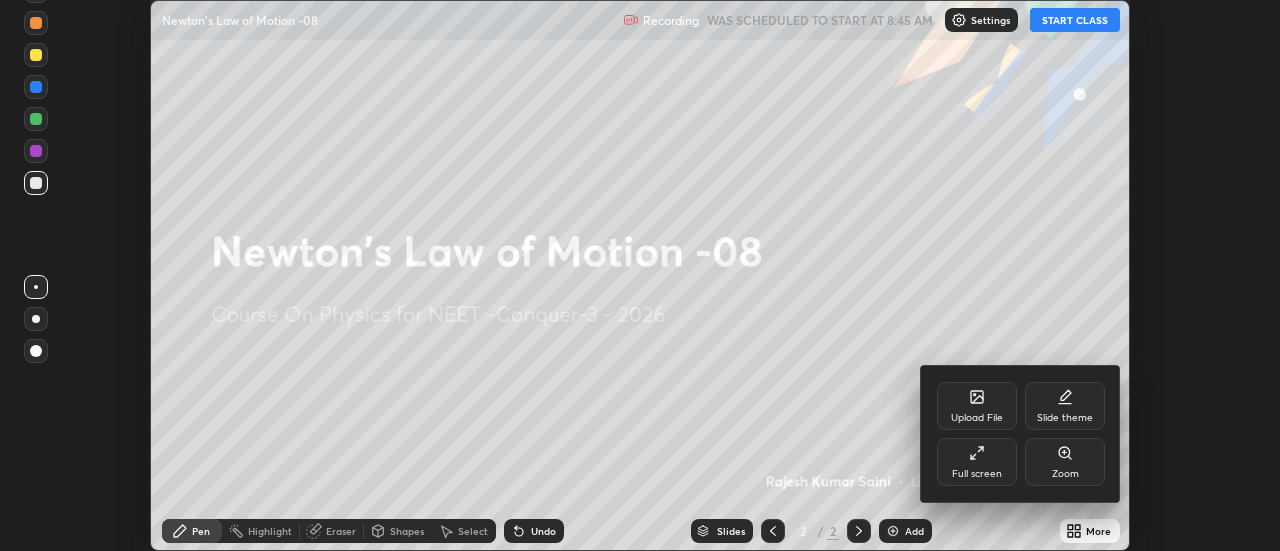 click on "Full screen" at bounding box center (977, 474) 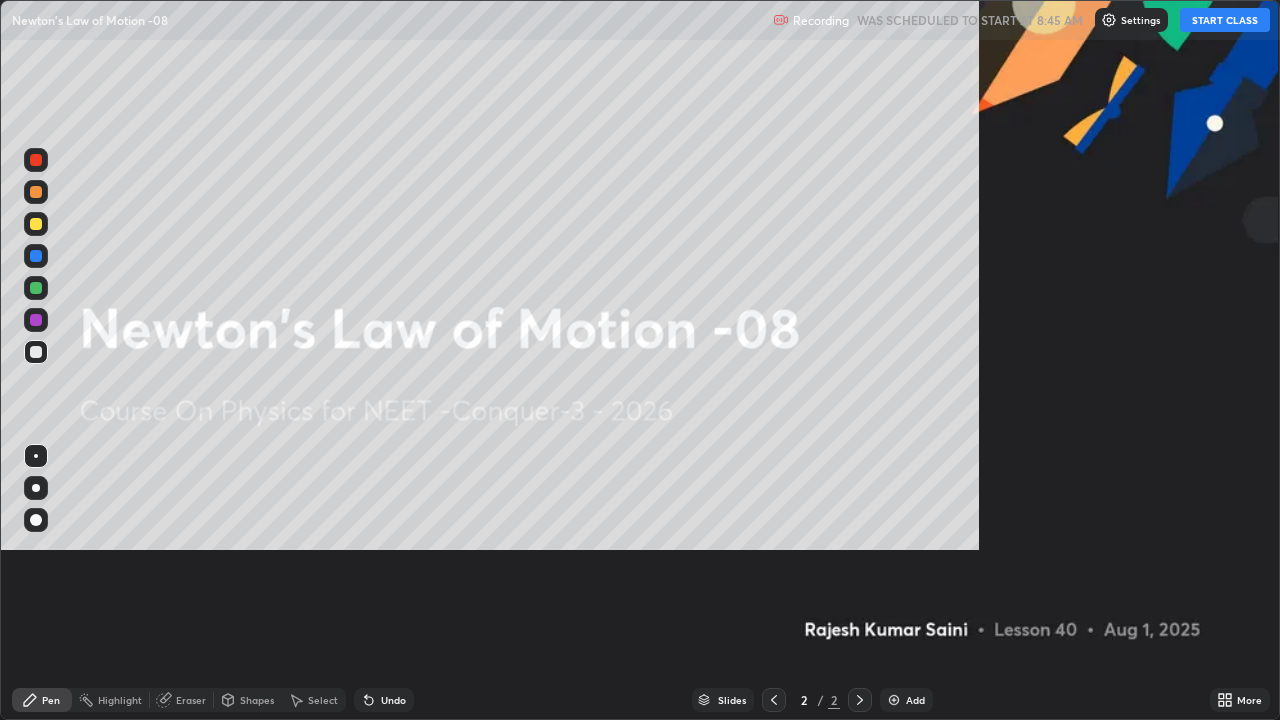 scroll, scrollTop: 99280, scrollLeft: 98720, axis: both 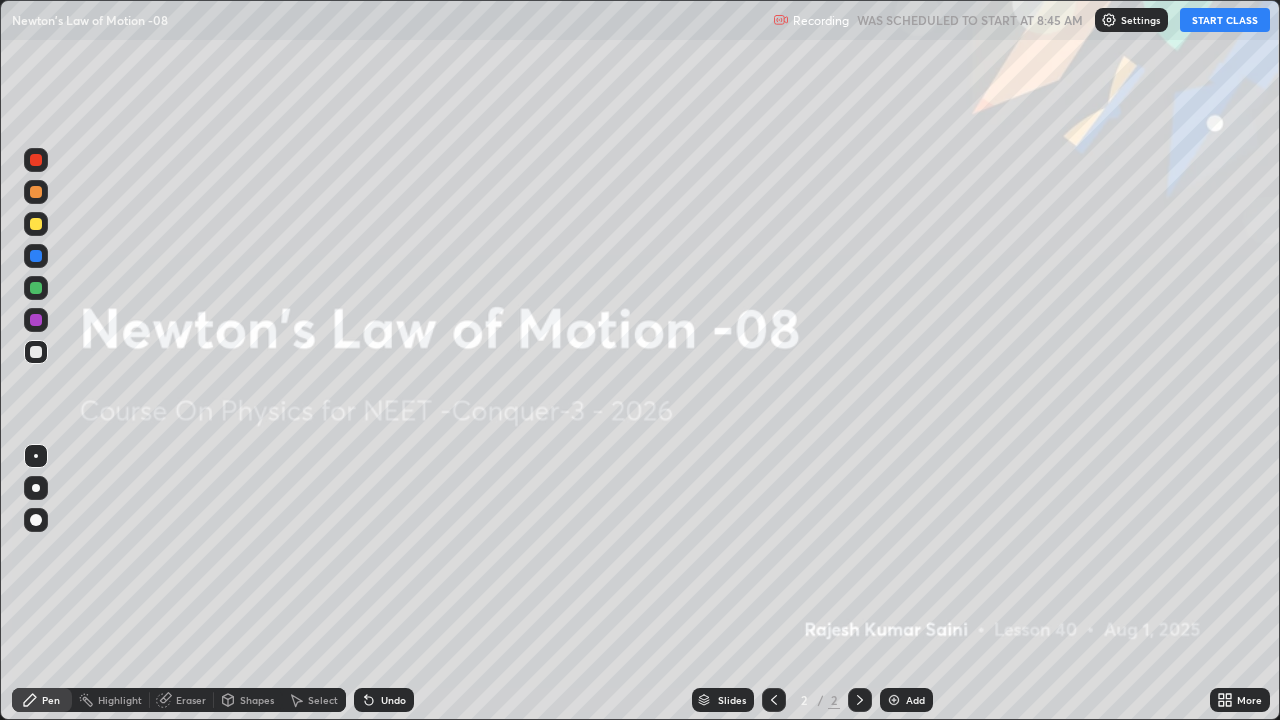click at bounding box center (1109, 20) 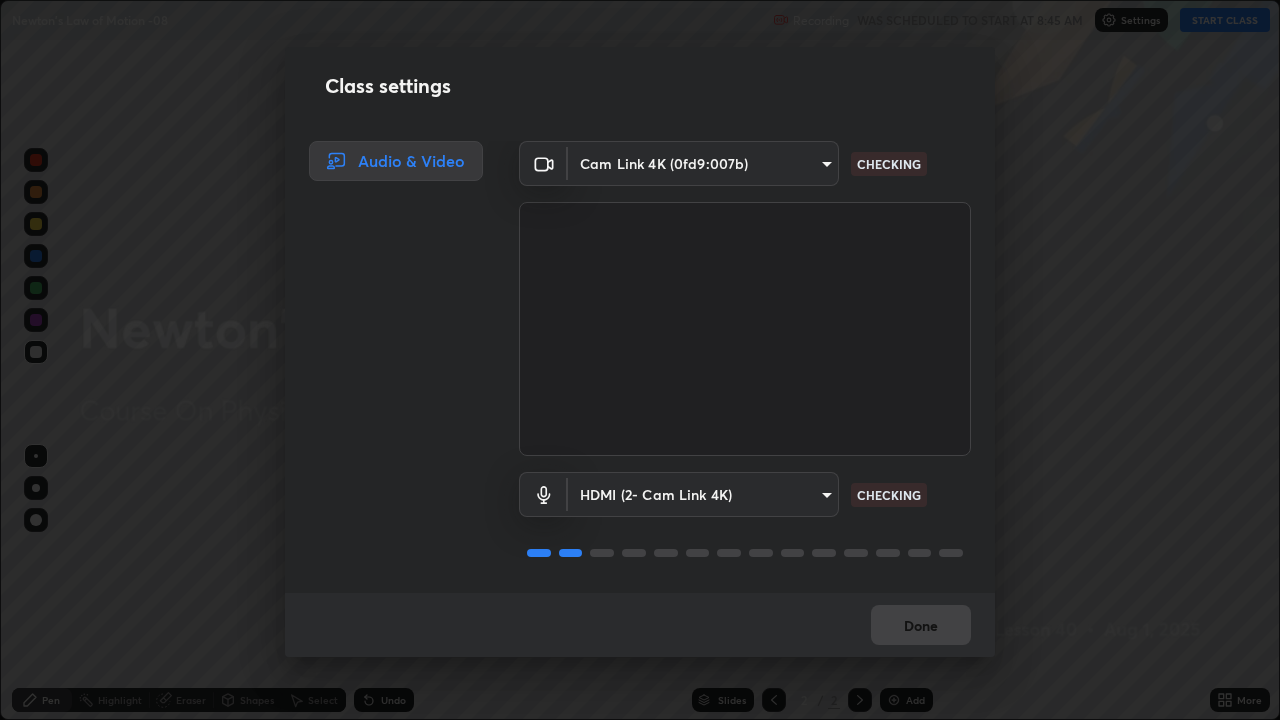 scroll, scrollTop: 2, scrollLeft: 0, axis: vertical 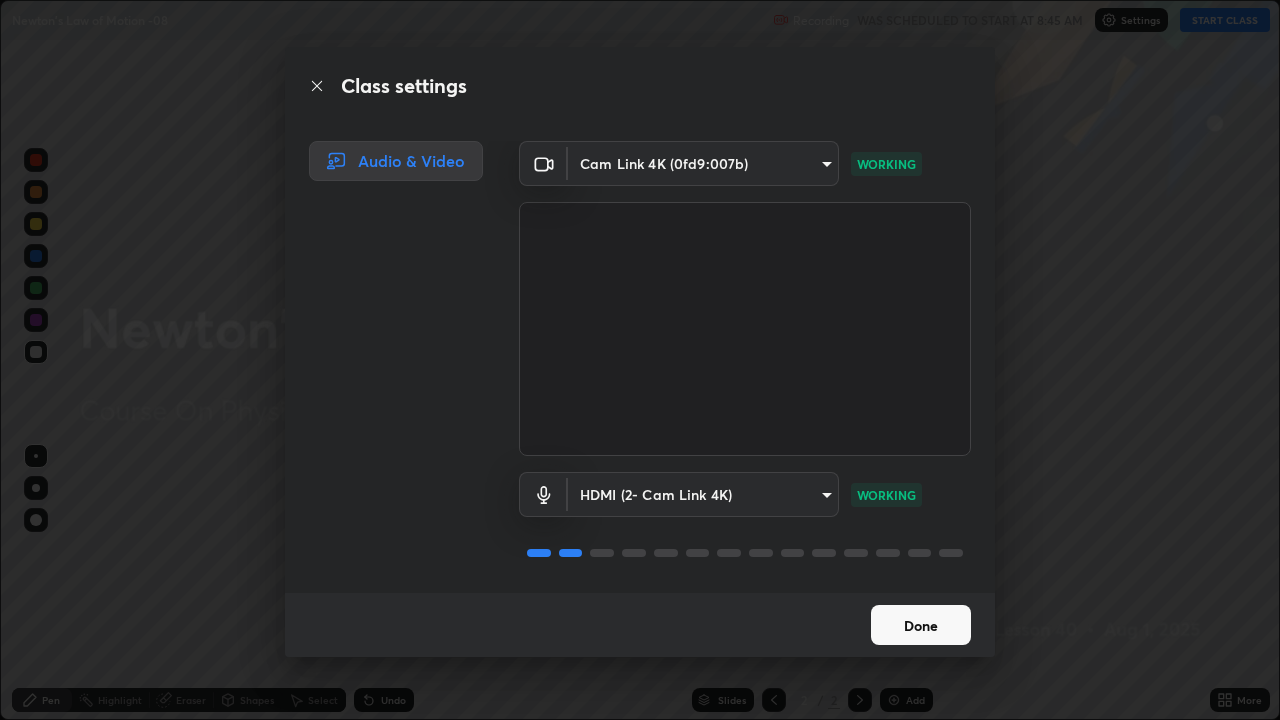 click on "Done" at bounding box center [921, 625] 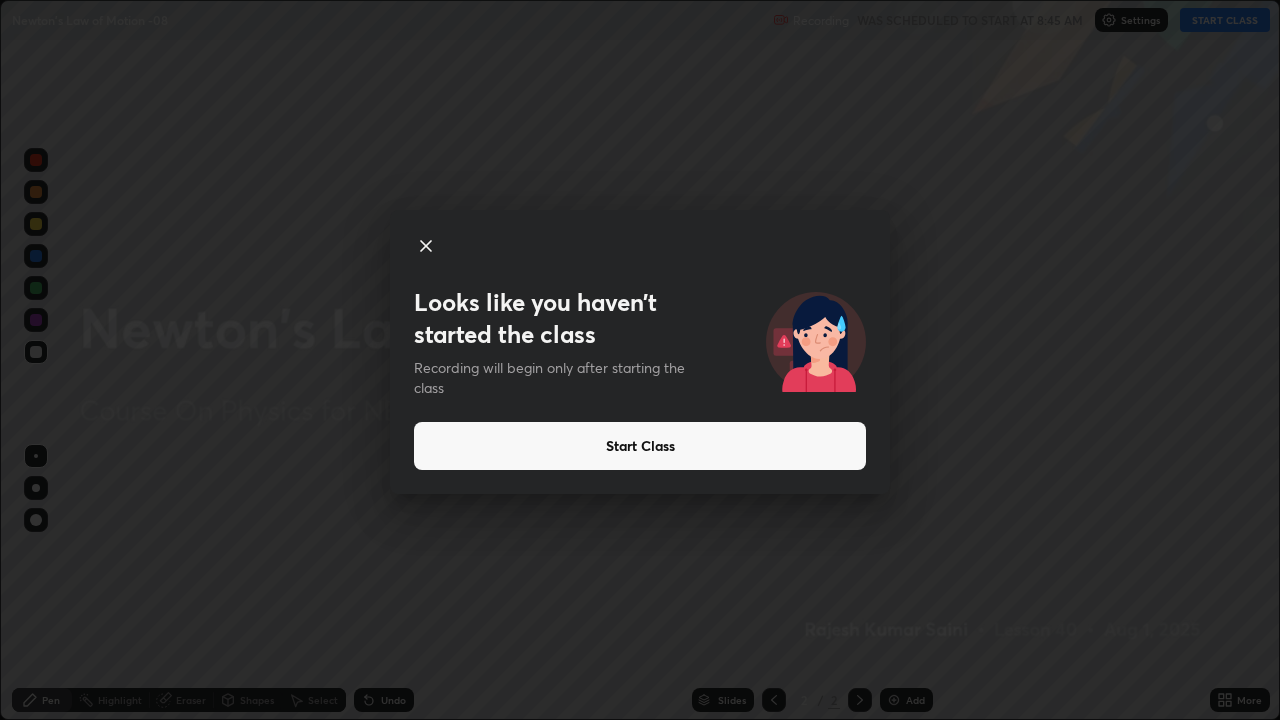click on "Start Class" at bounding box center [640, 446] 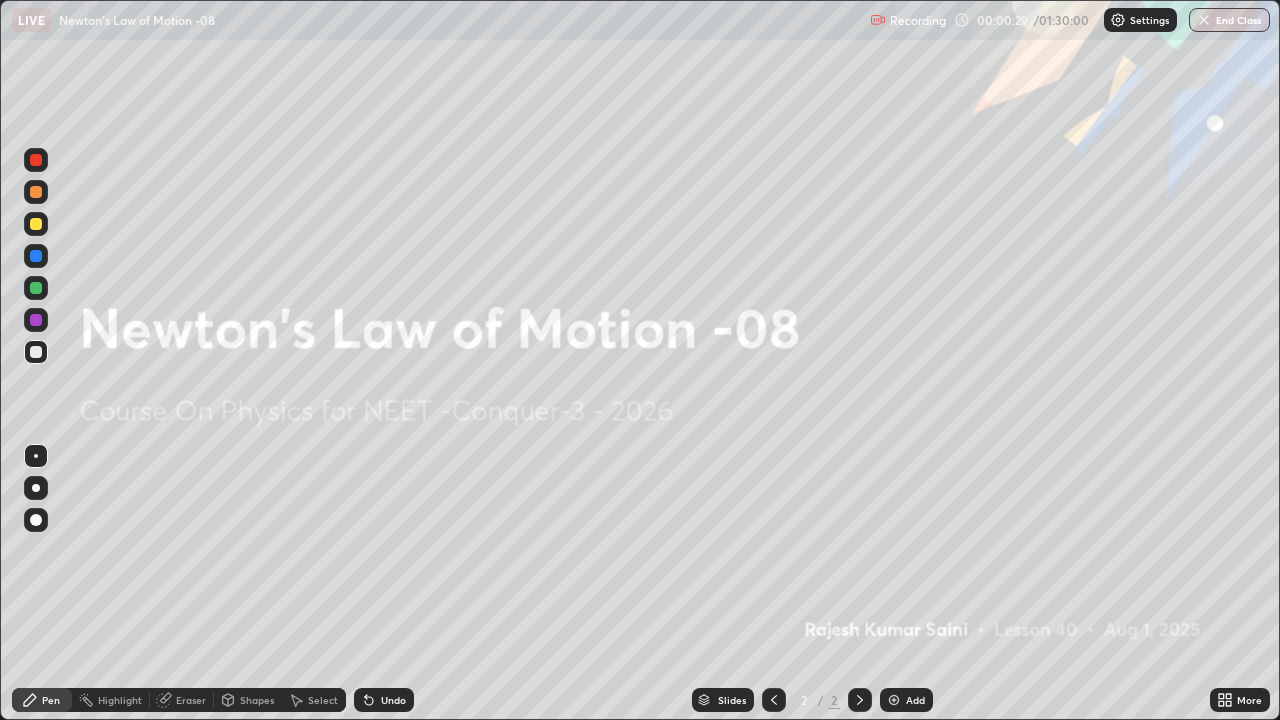 click at bounding box center (894, 700) 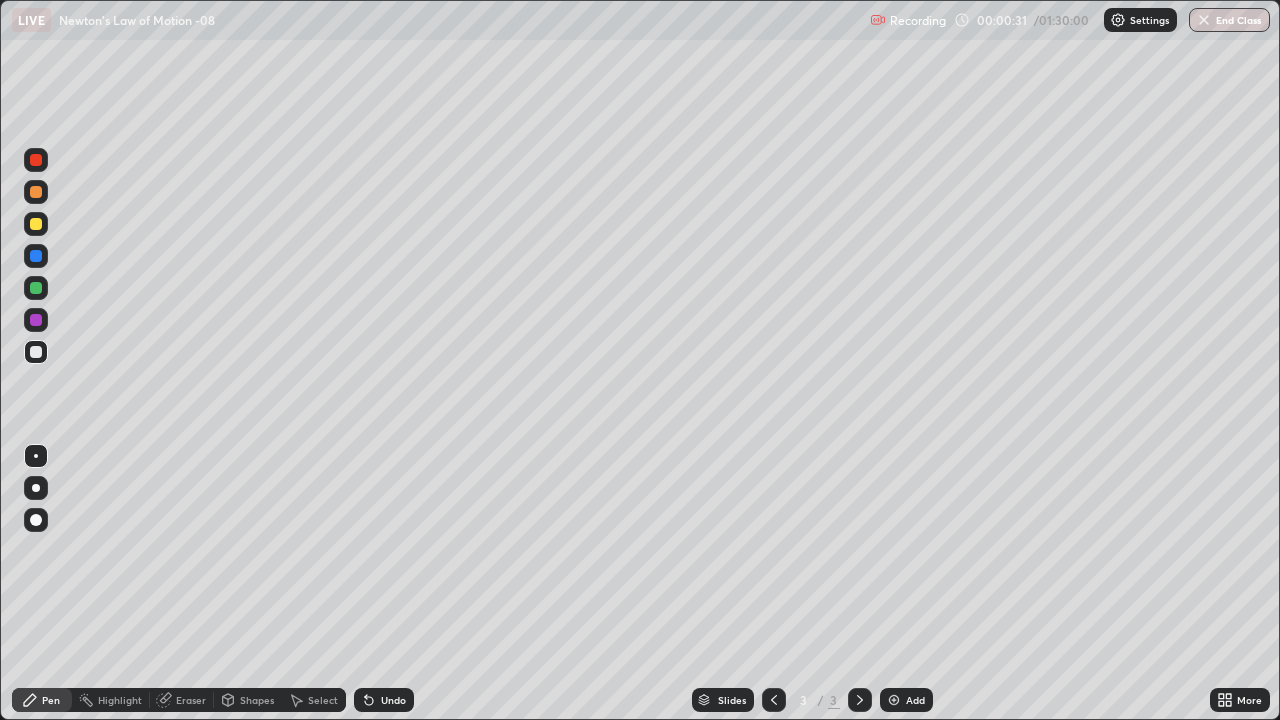 click 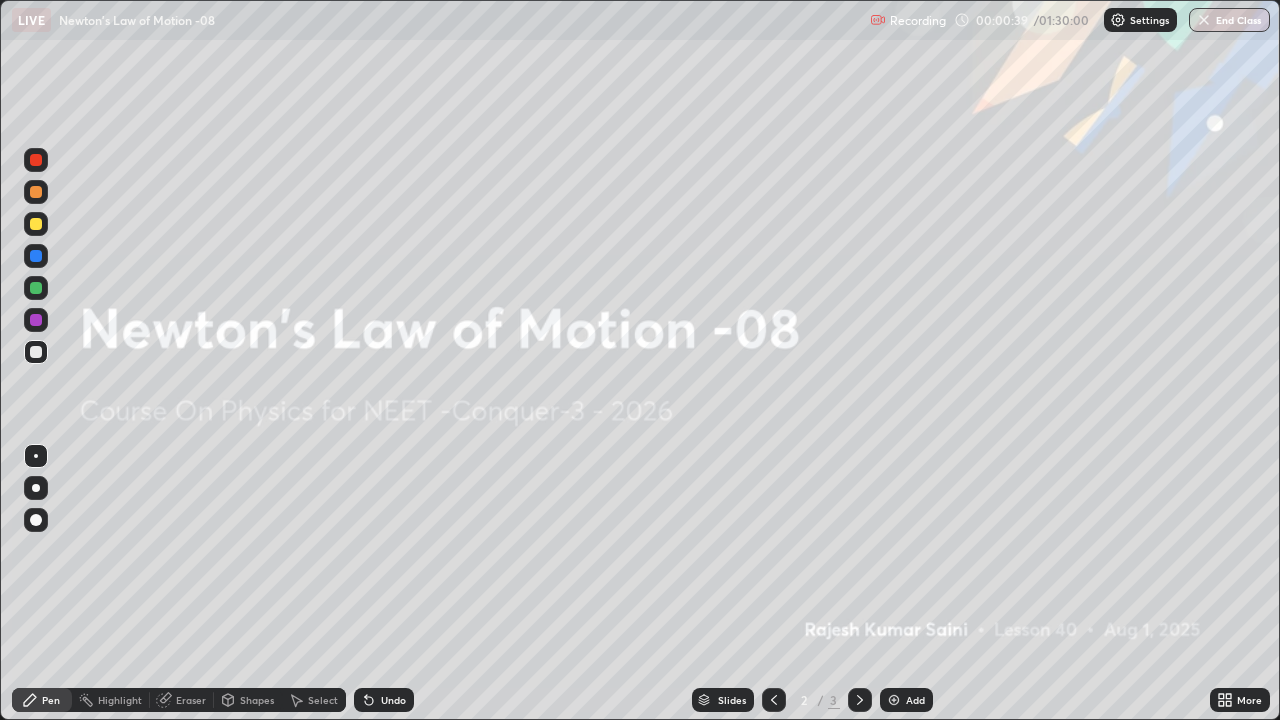 click 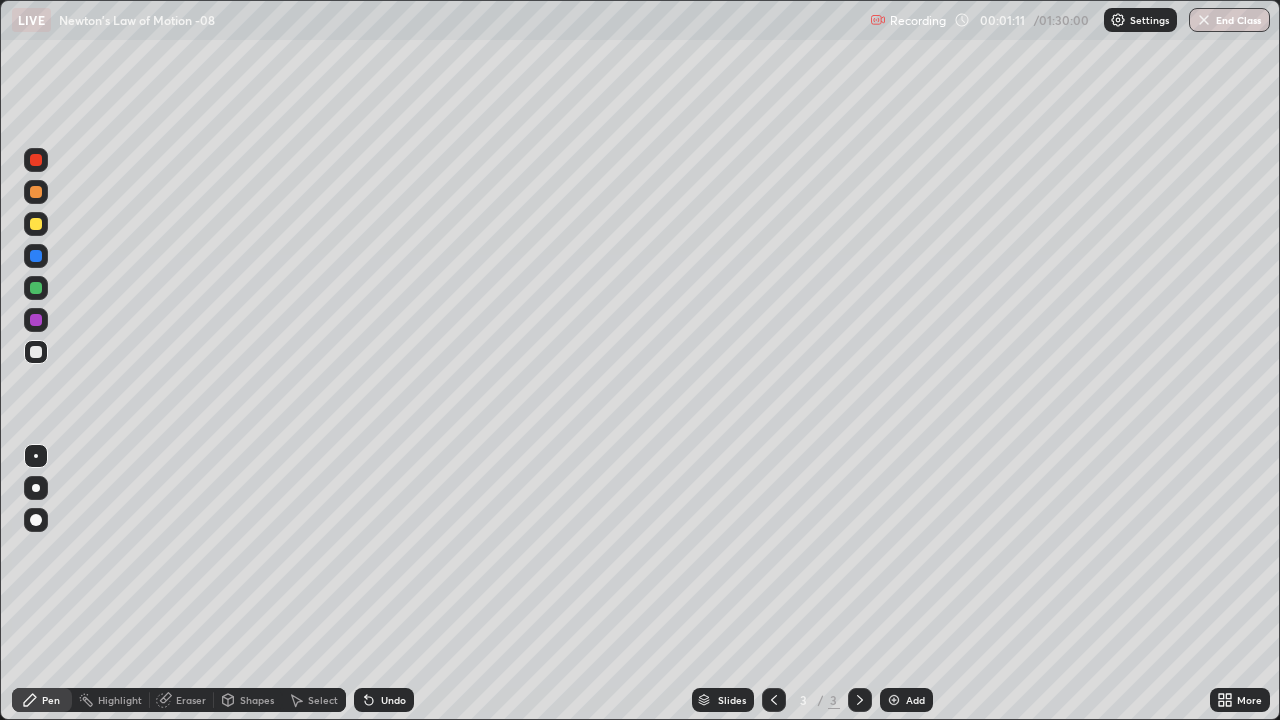 click at bounding box center (36, 160) 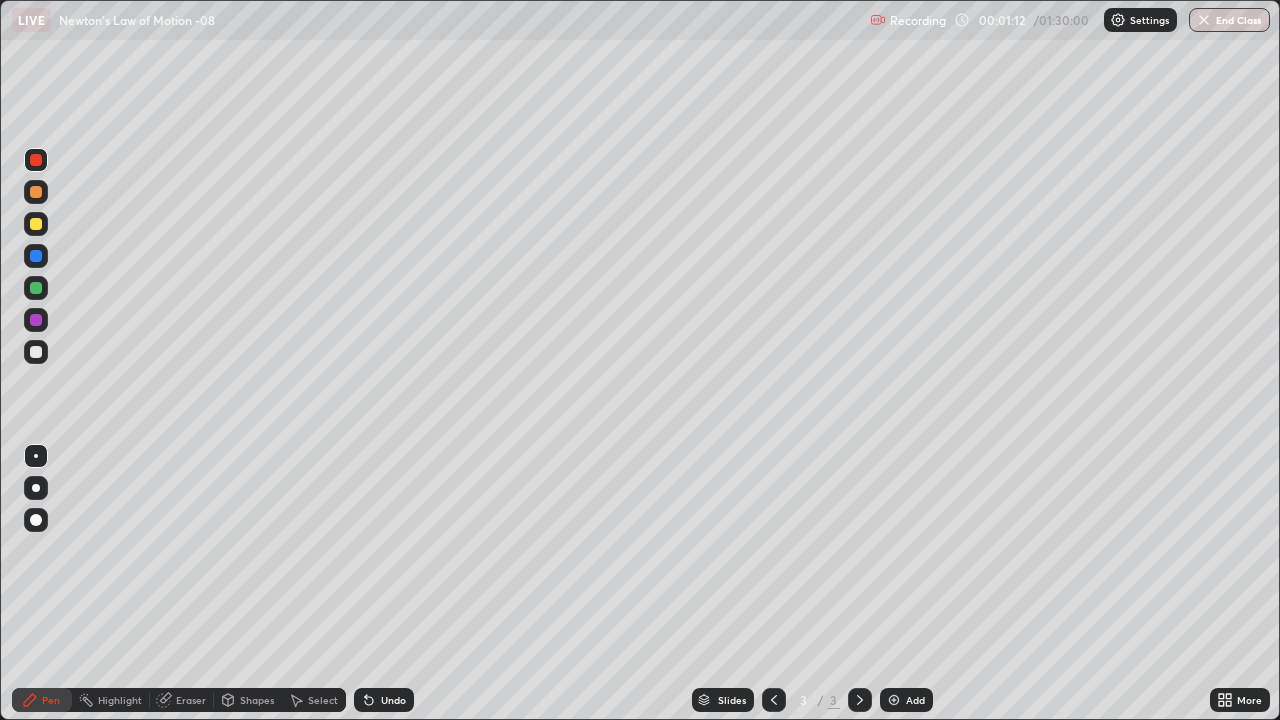 click at bounding box center (36, 352) 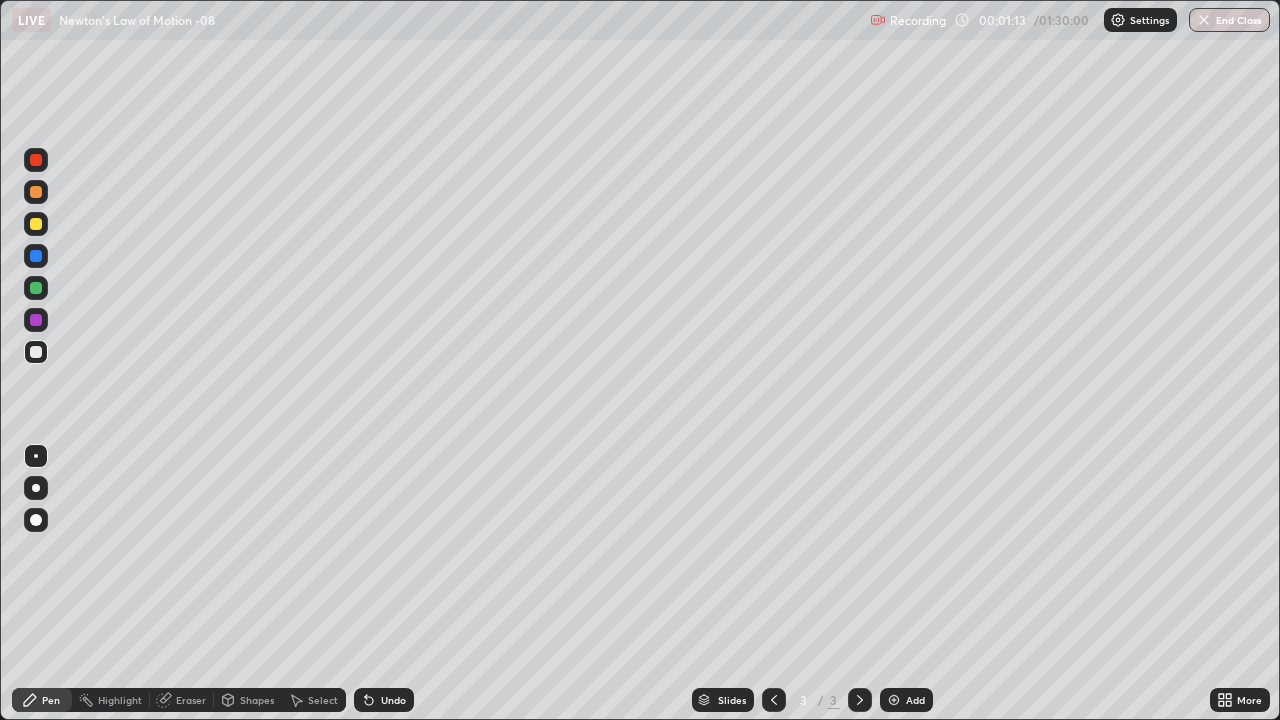 click at bounding box center (36, 160) 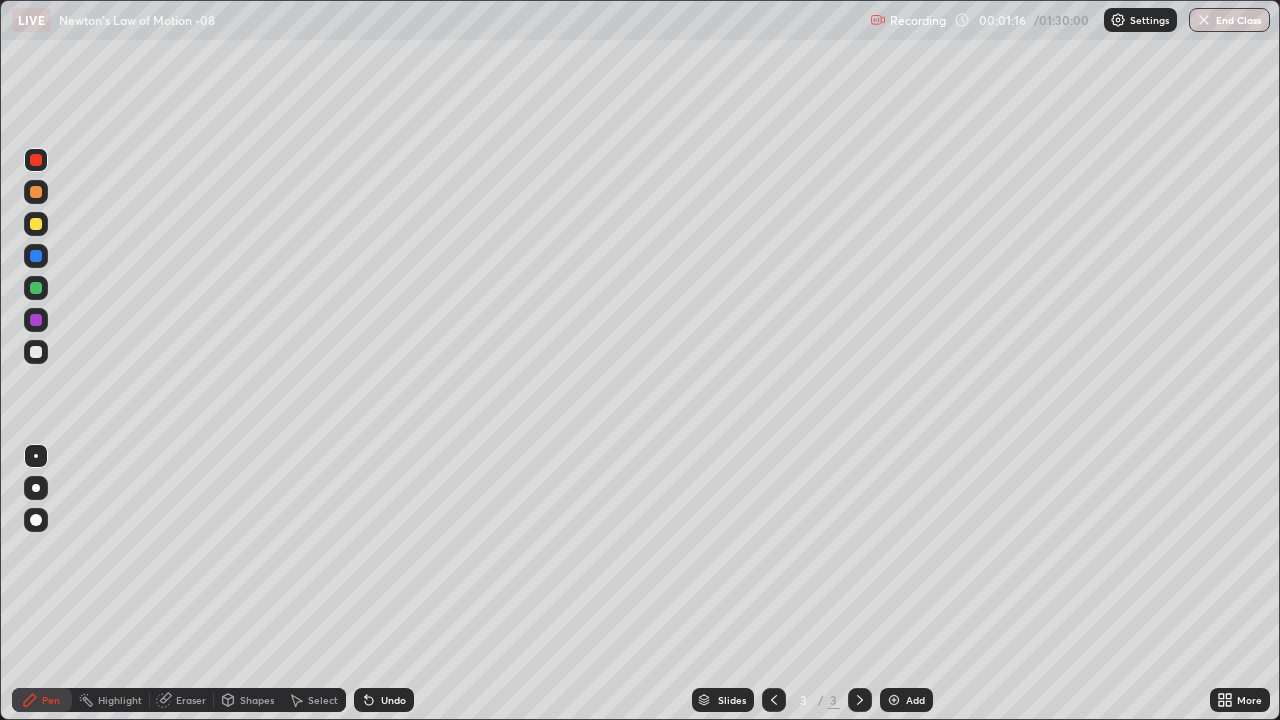 click at bounding box center [36, 488] 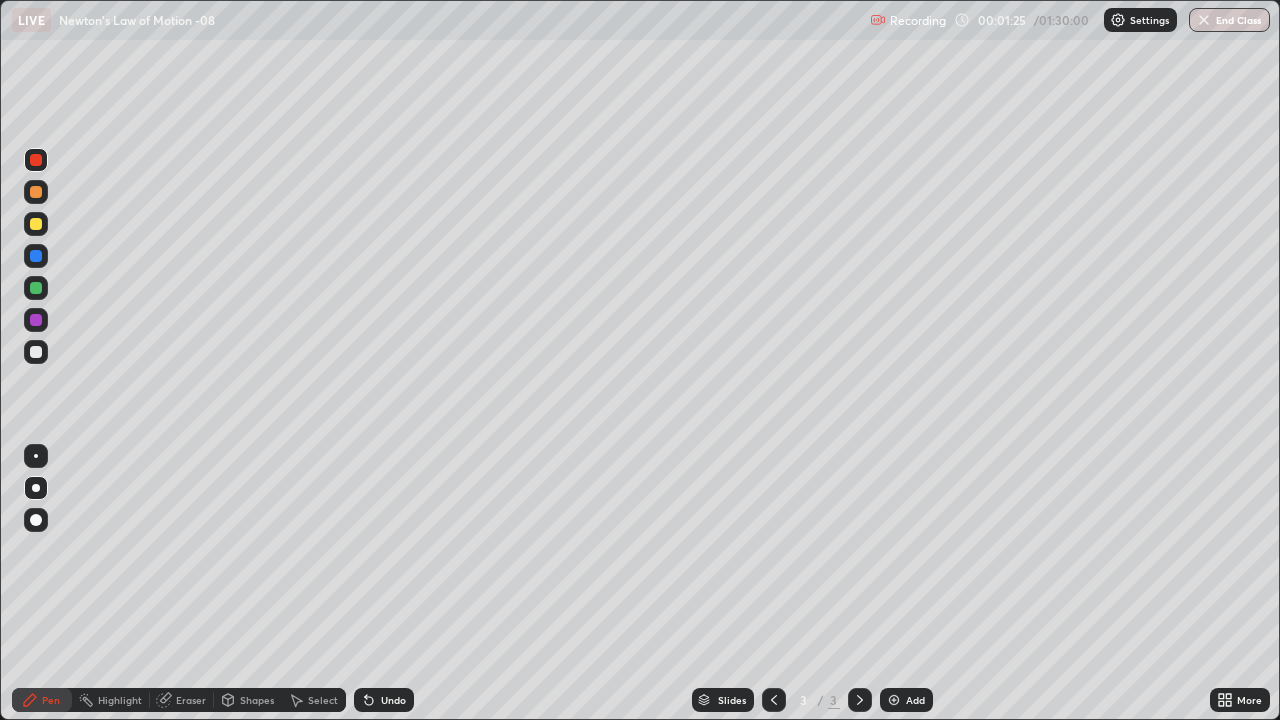 click 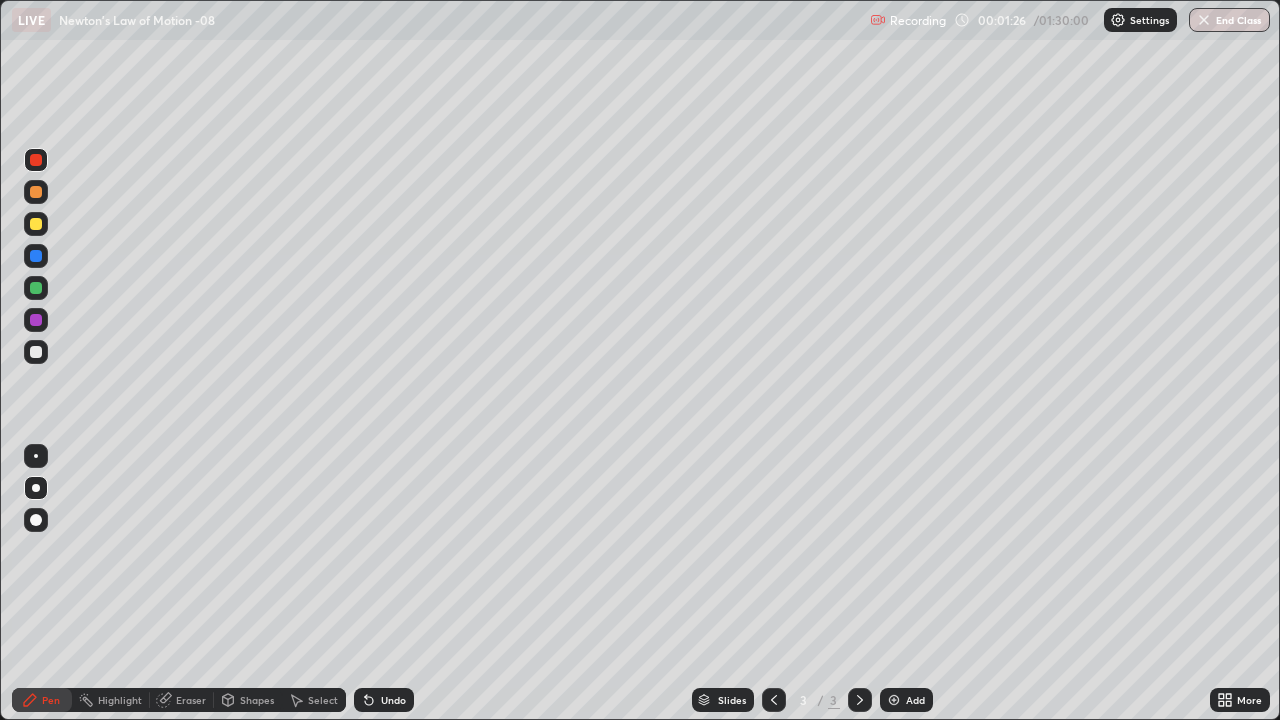 click 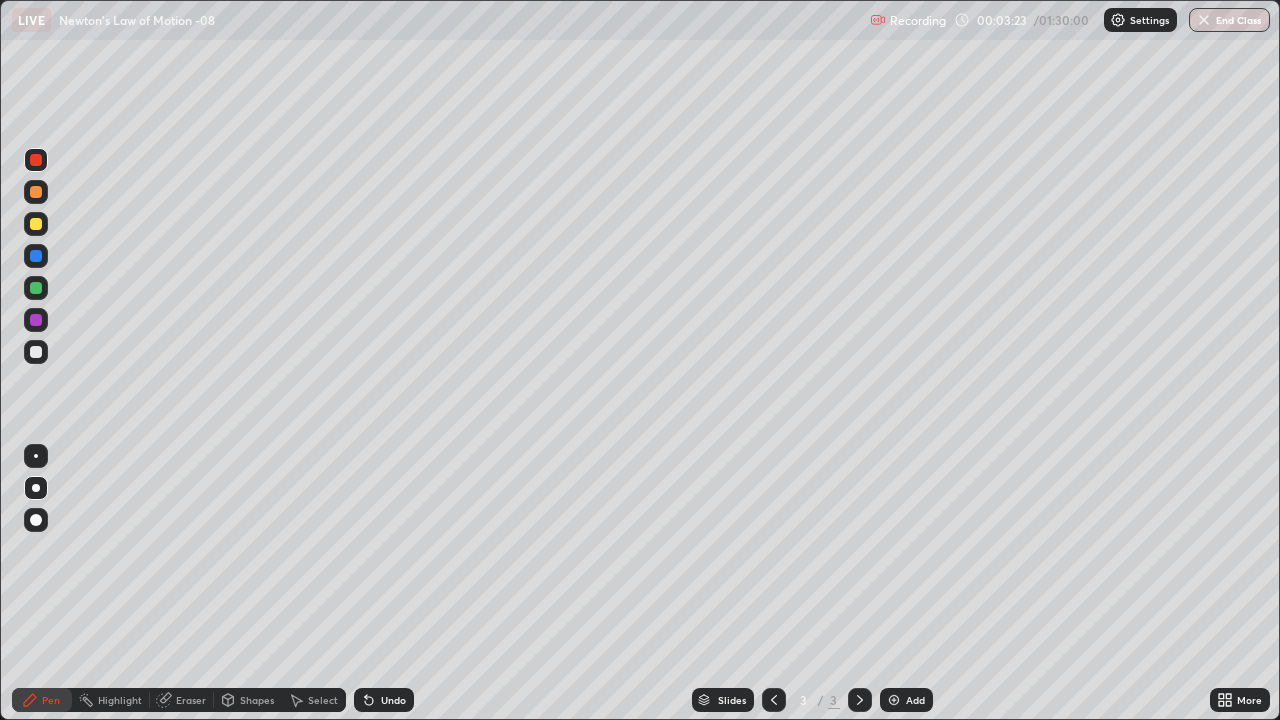 click at bounding box center [36, 352] 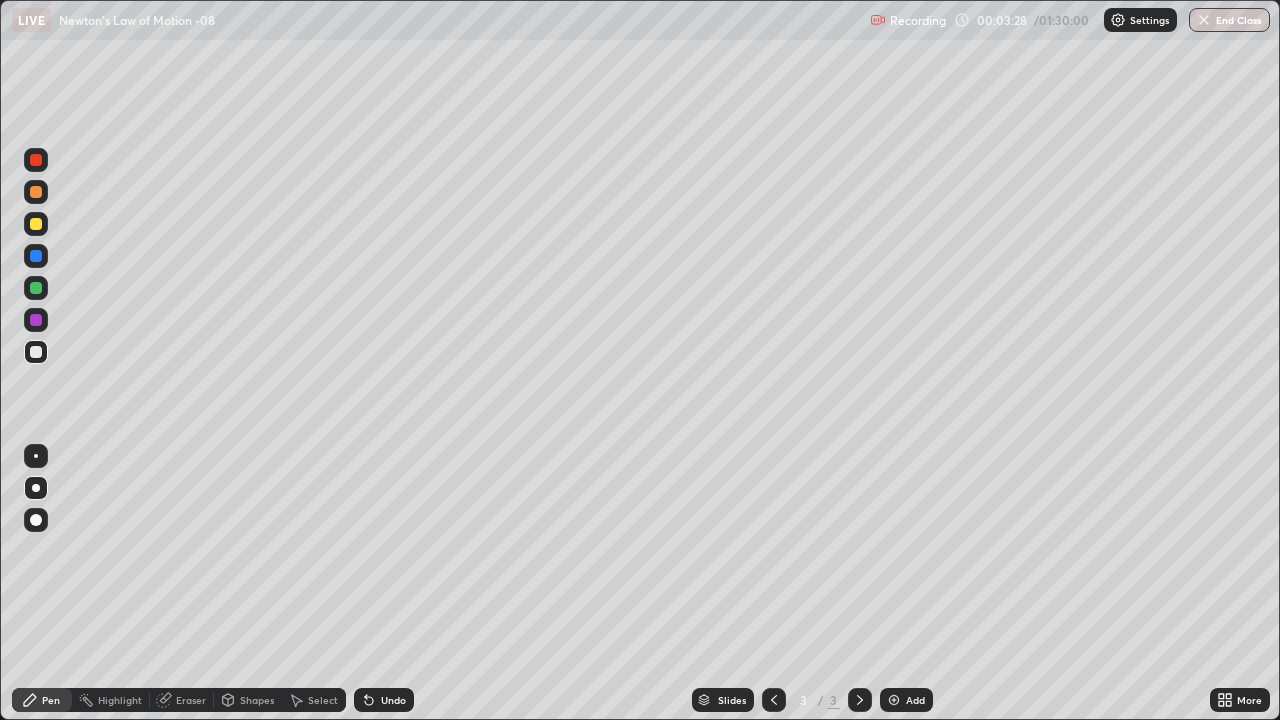 click on "Eraser" at bounding box center (191, 700) 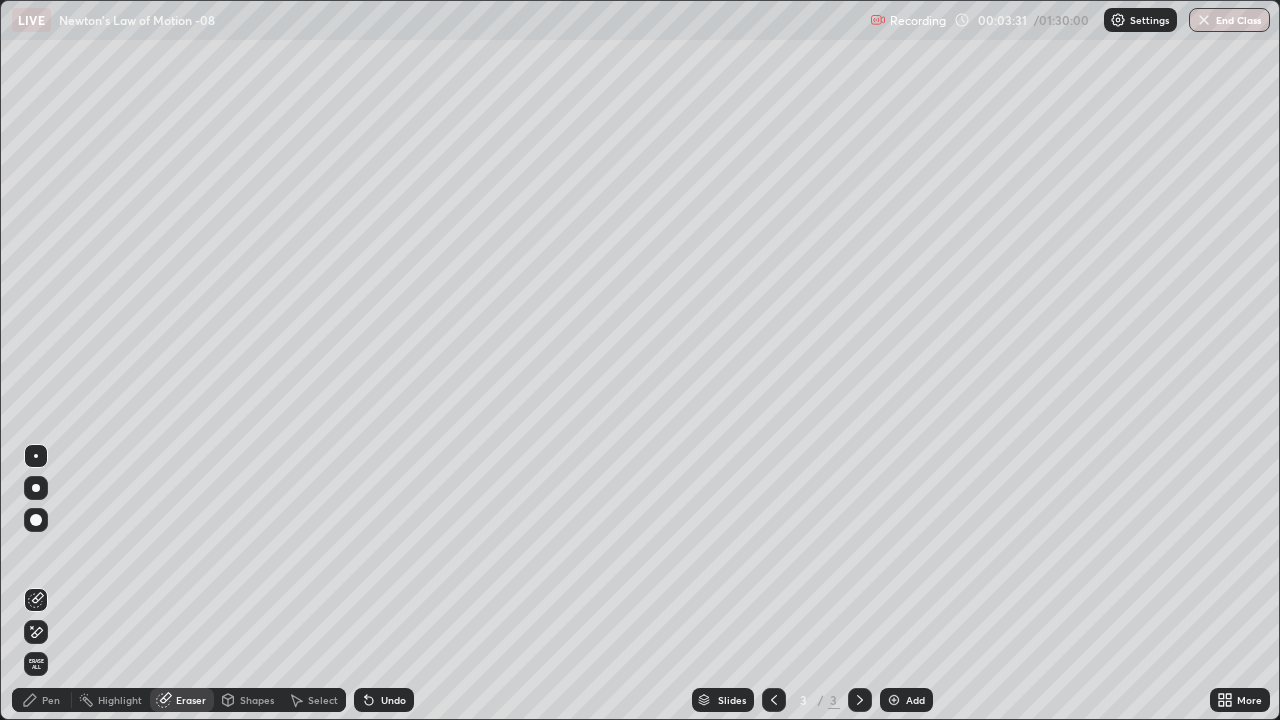click on "Pen" at bounding box center (51, 700) 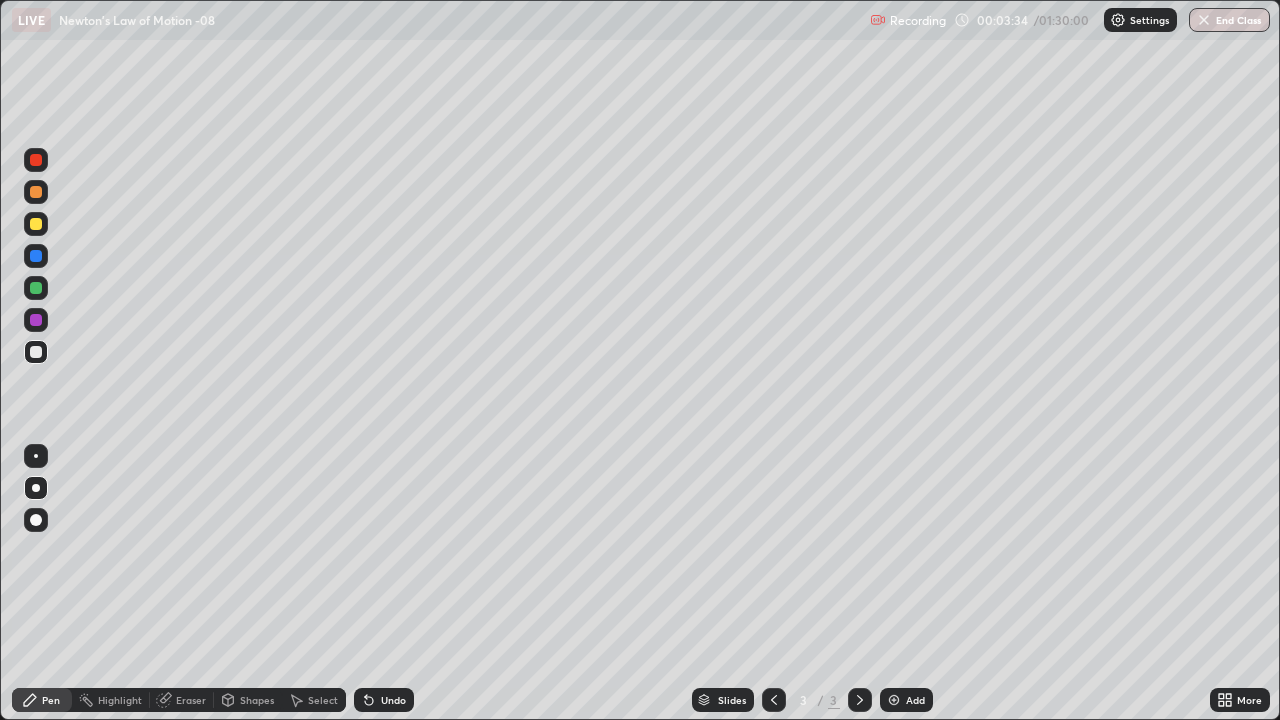 click on "Select" at bounding box center (323, 700) 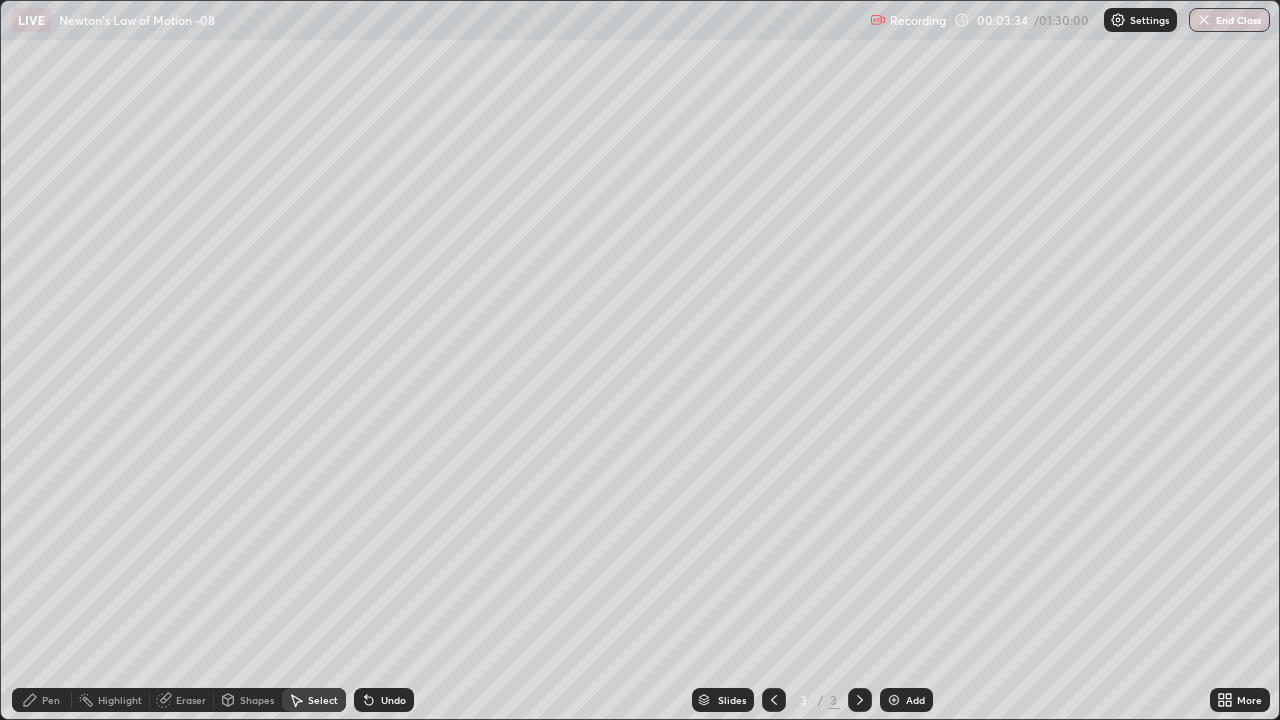 click on "Shapes" at bounding box center (257, 700) 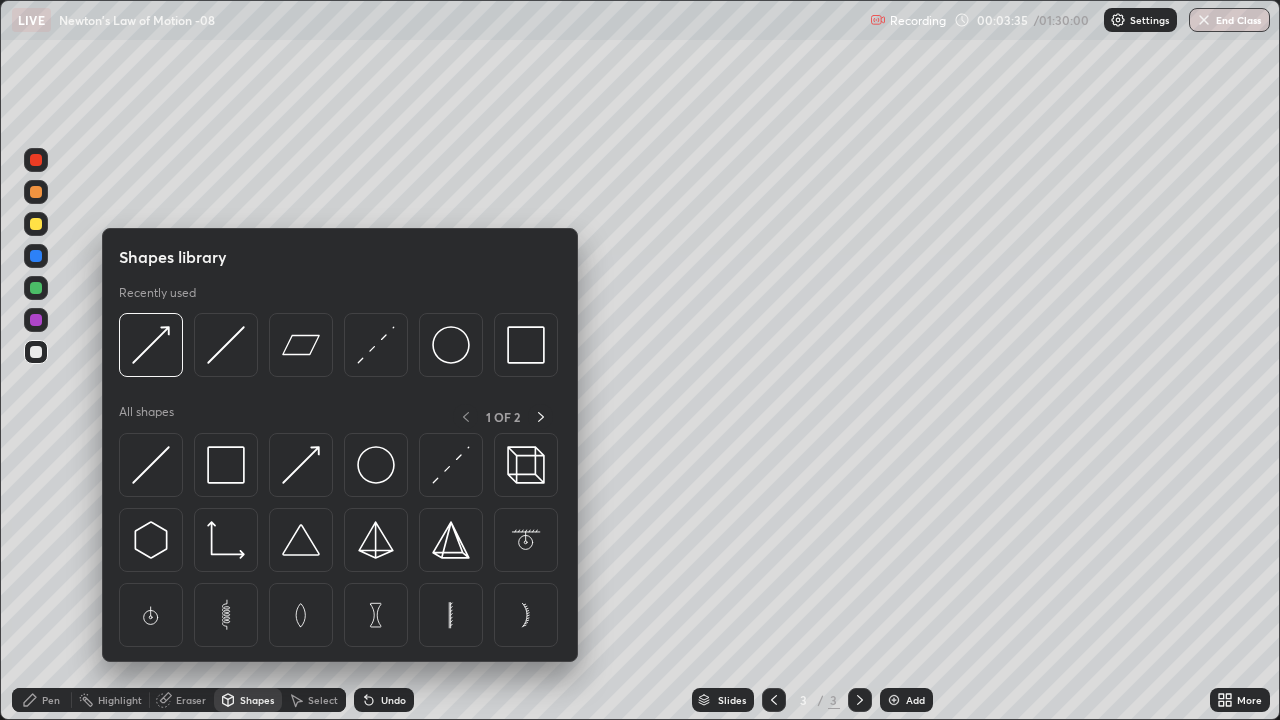 click on "Eraser" at bounding box center [191, 700] 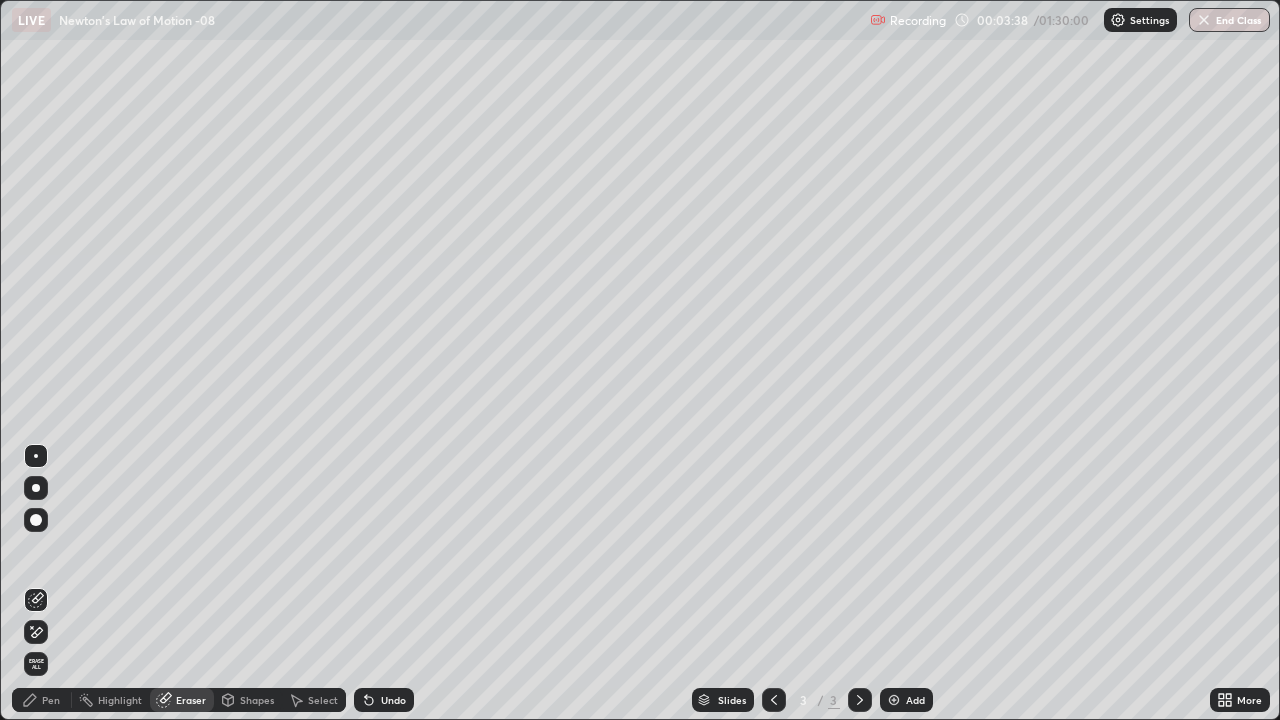 click 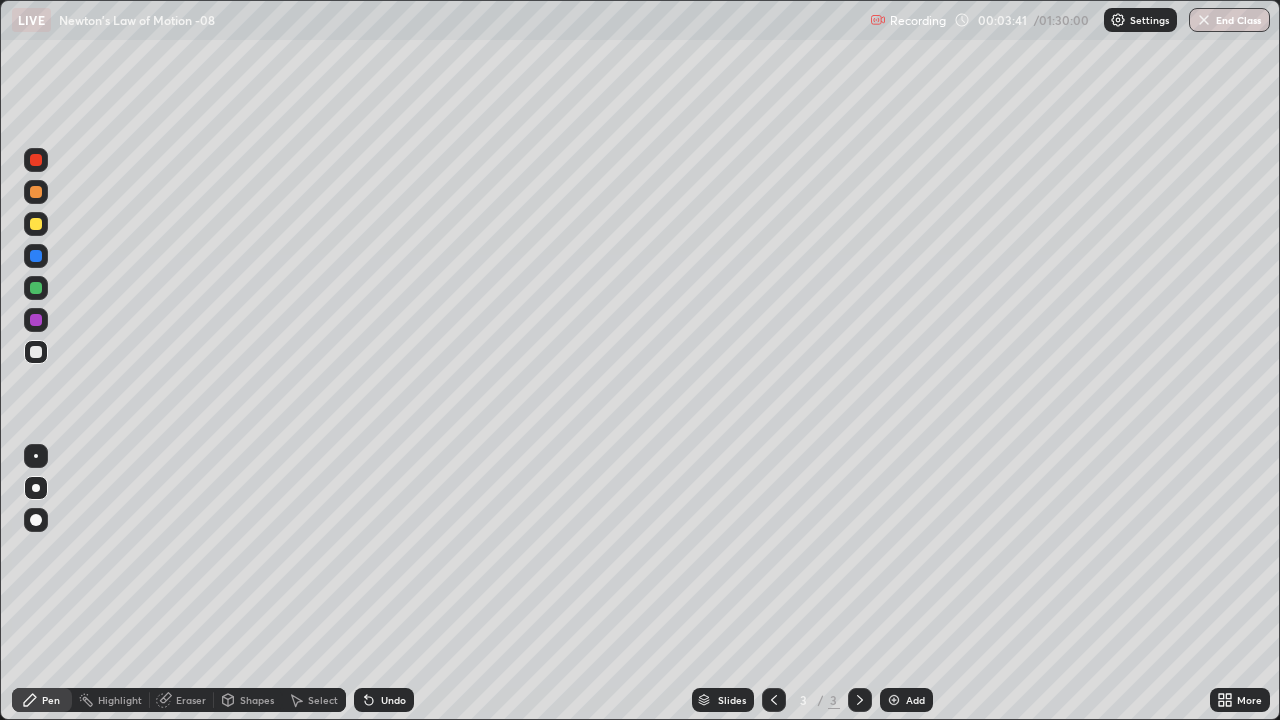 click at bounding box center (36, 160) 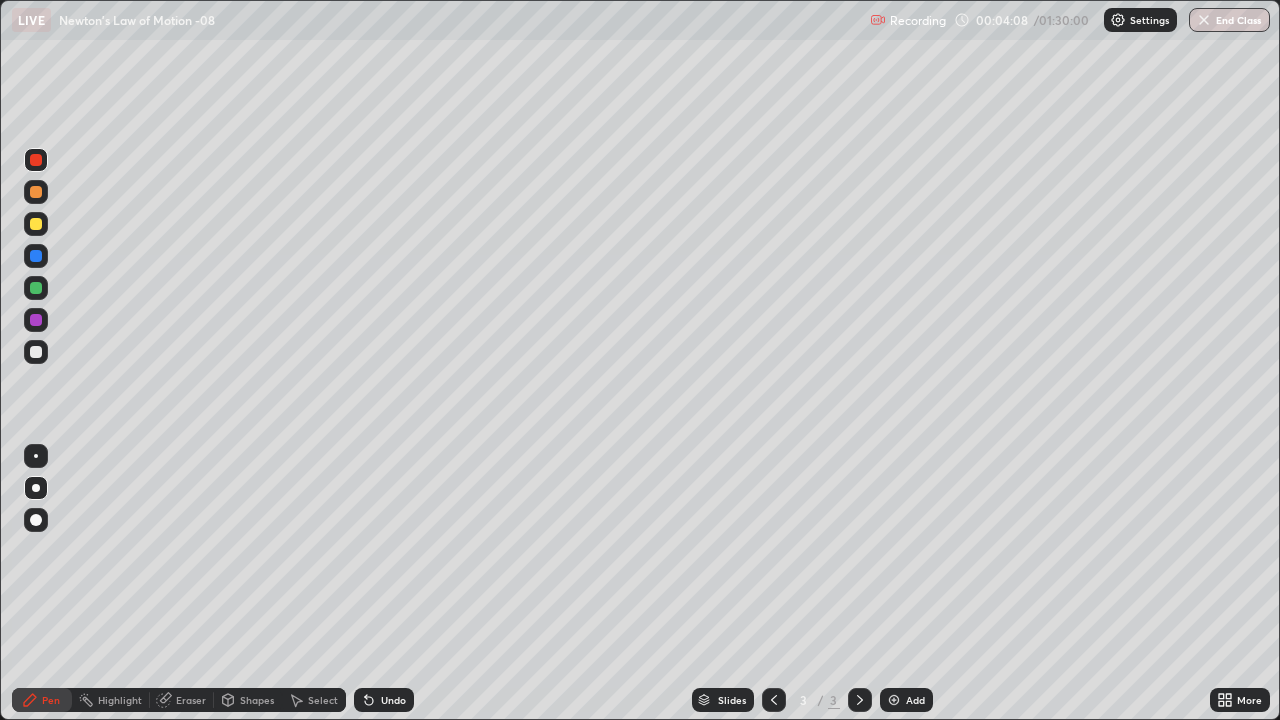 click on "Undo" at bounding box center [393, 700] 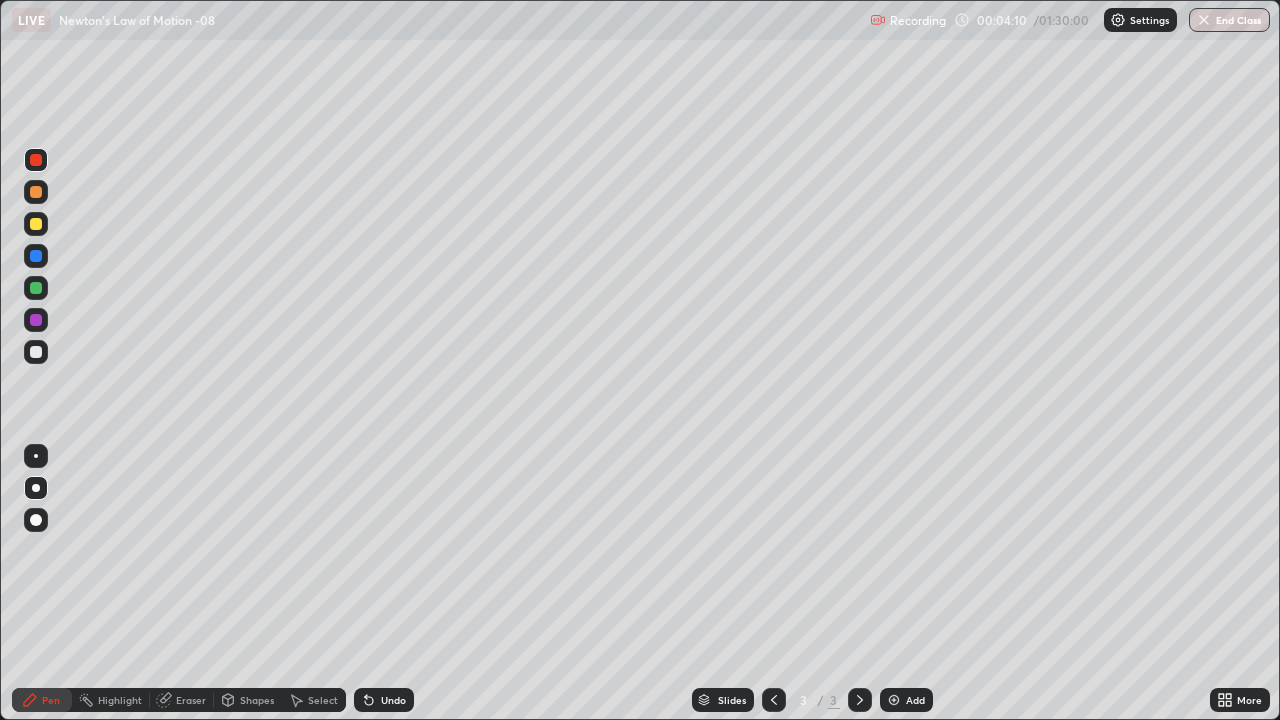 click on "Undo" at bounding box center (393, 700) 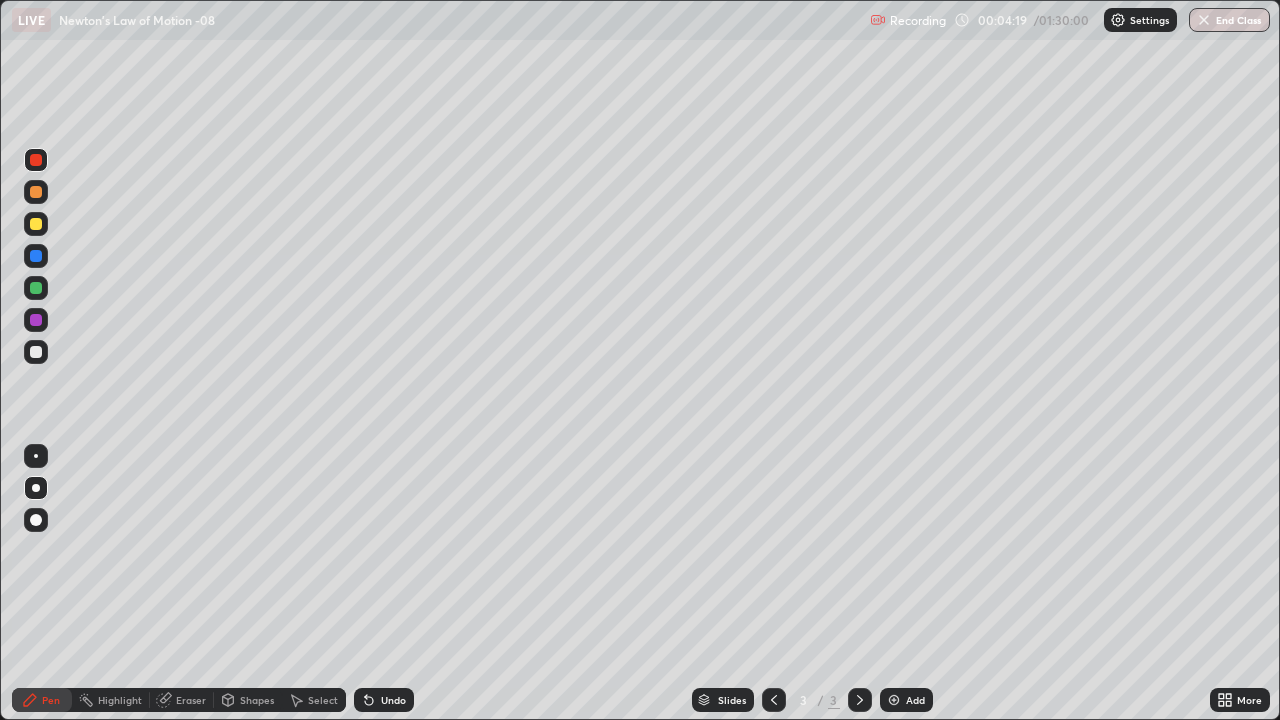 click on "Eraser" at bounding box center [191, 700] 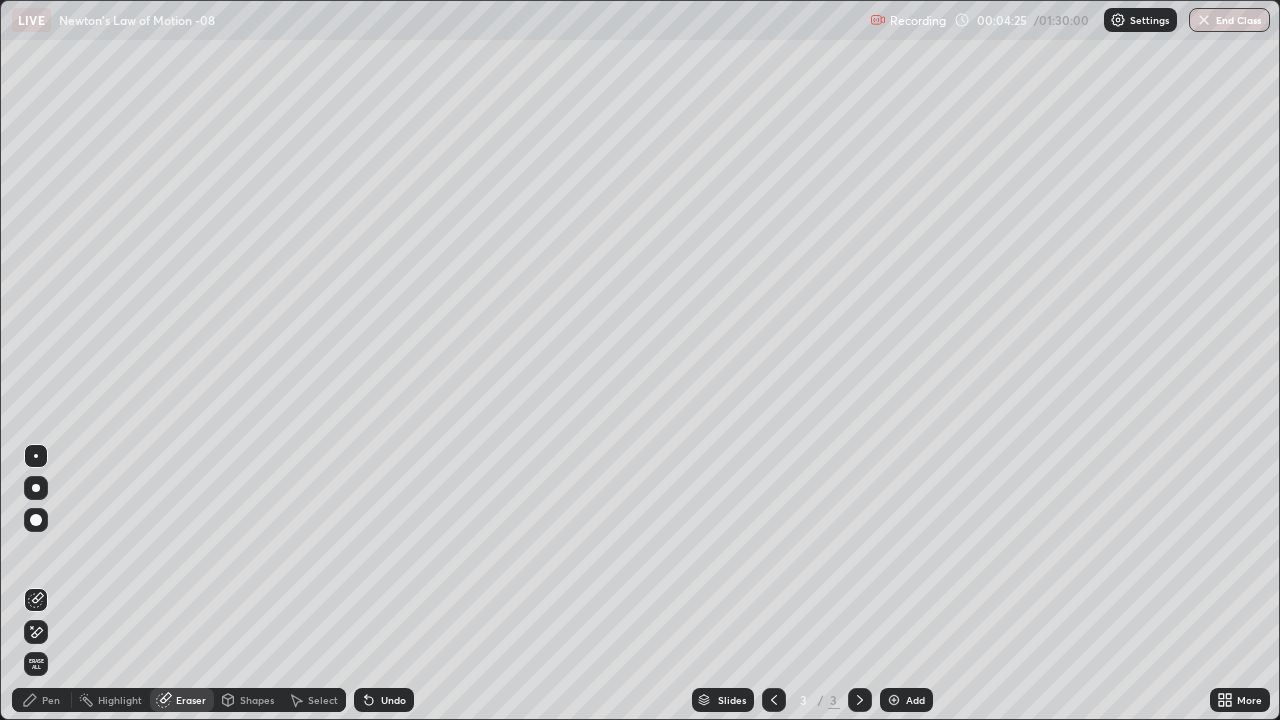click on "Pen" at bounding box center (51, 700) 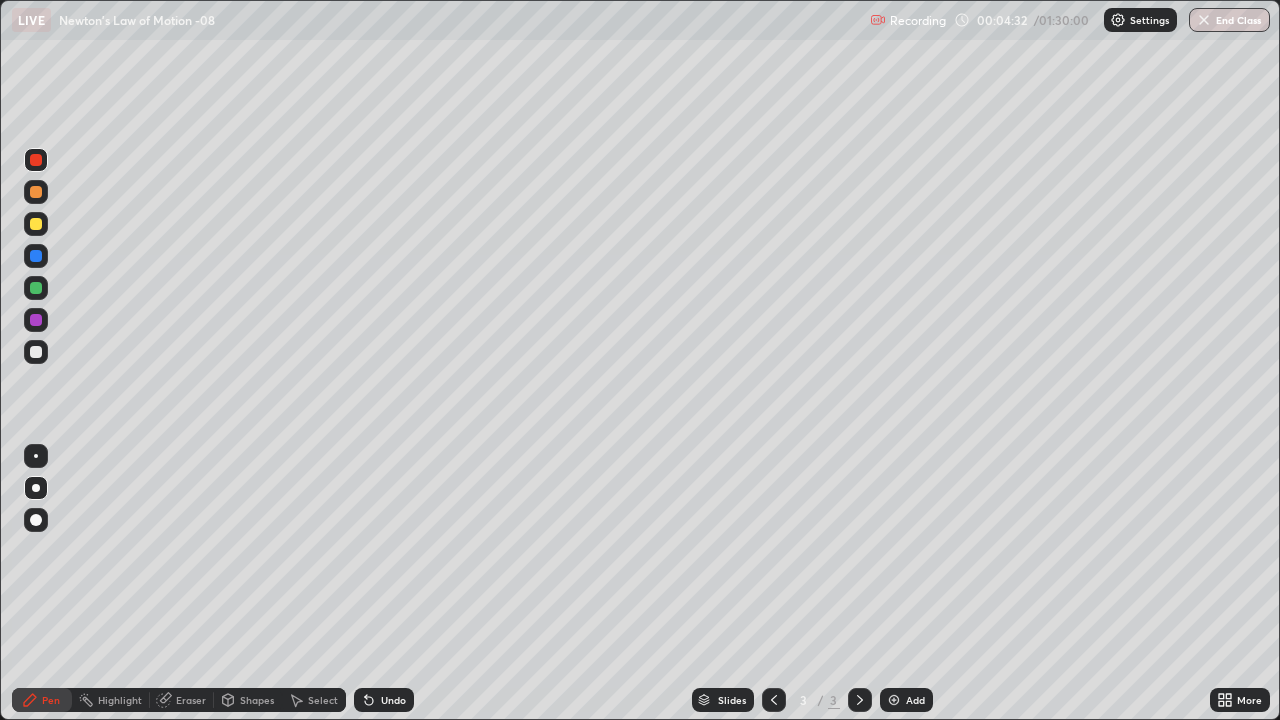 click at bounding box center [36, 352] 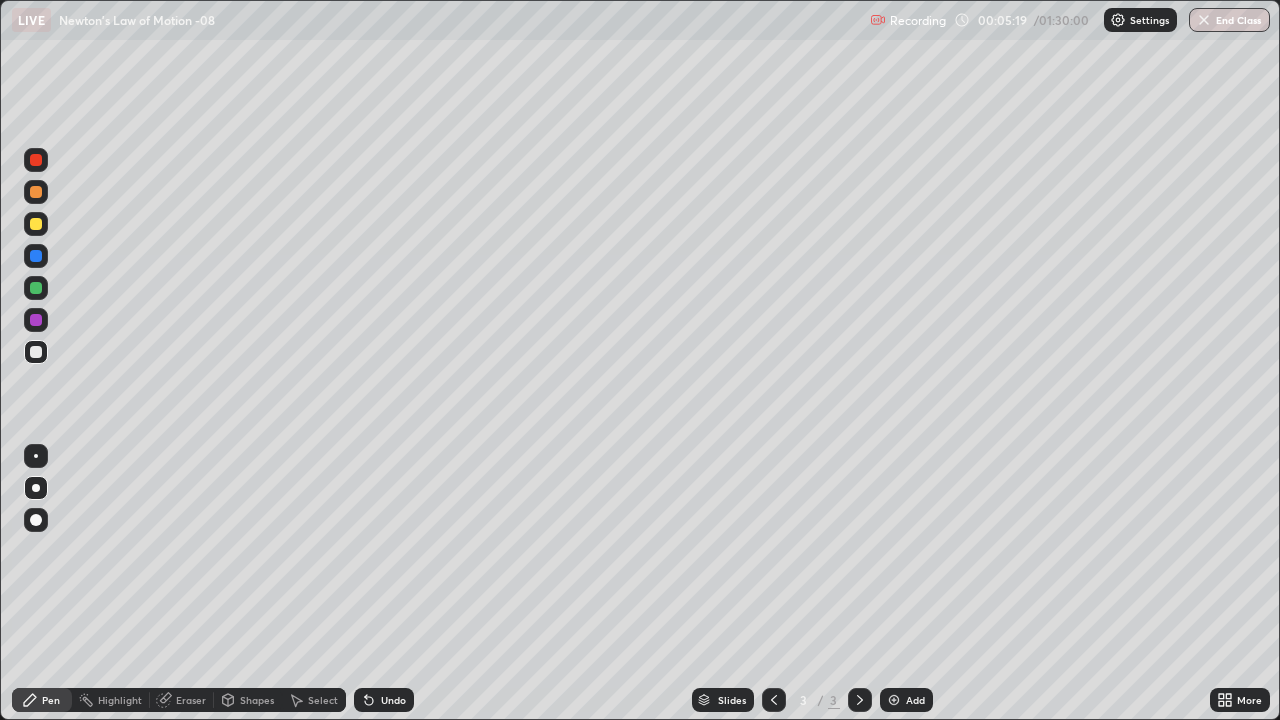 click at bounding box center [36, 288] 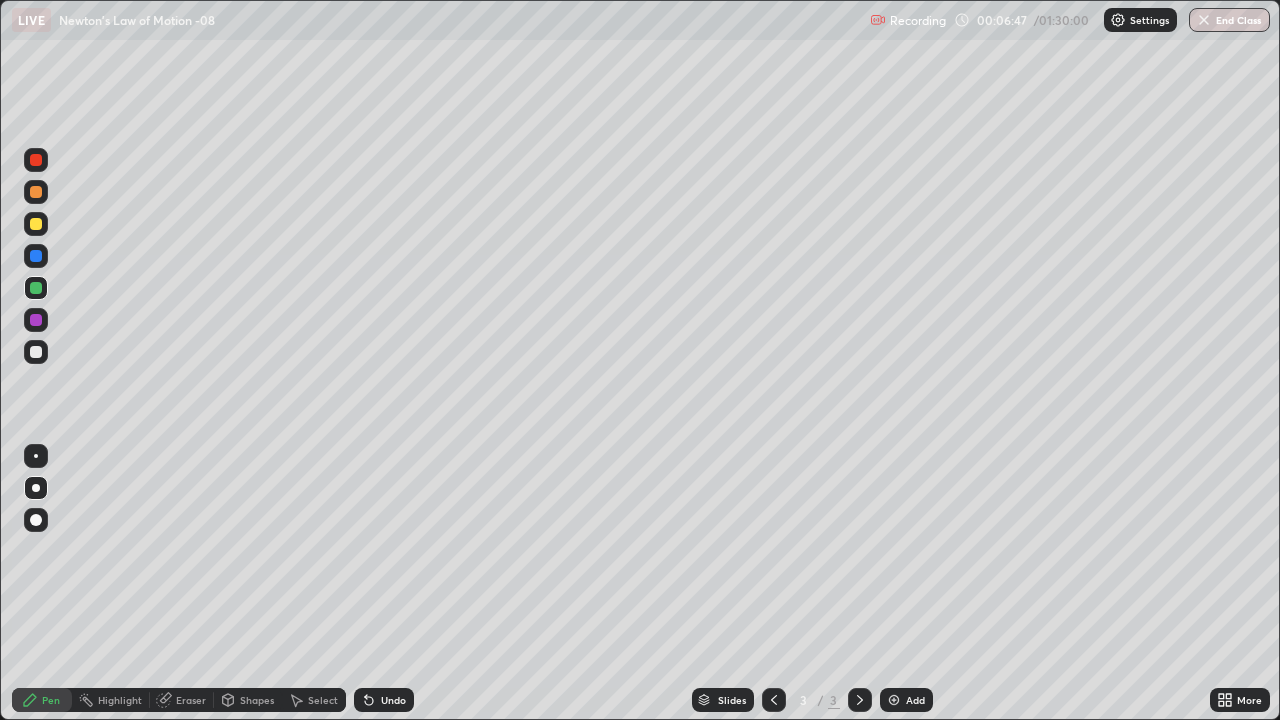 click at bounding box center [36, 320] 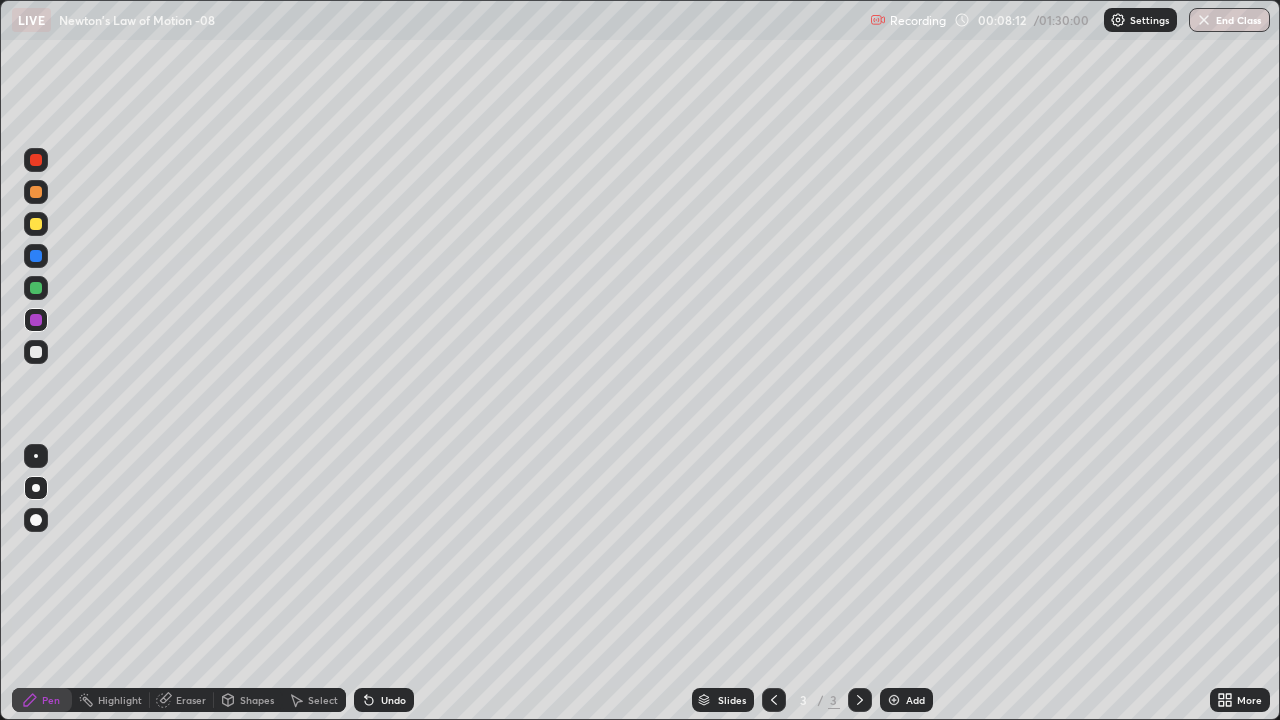 click on "Select" at bounding box center [323, 700] 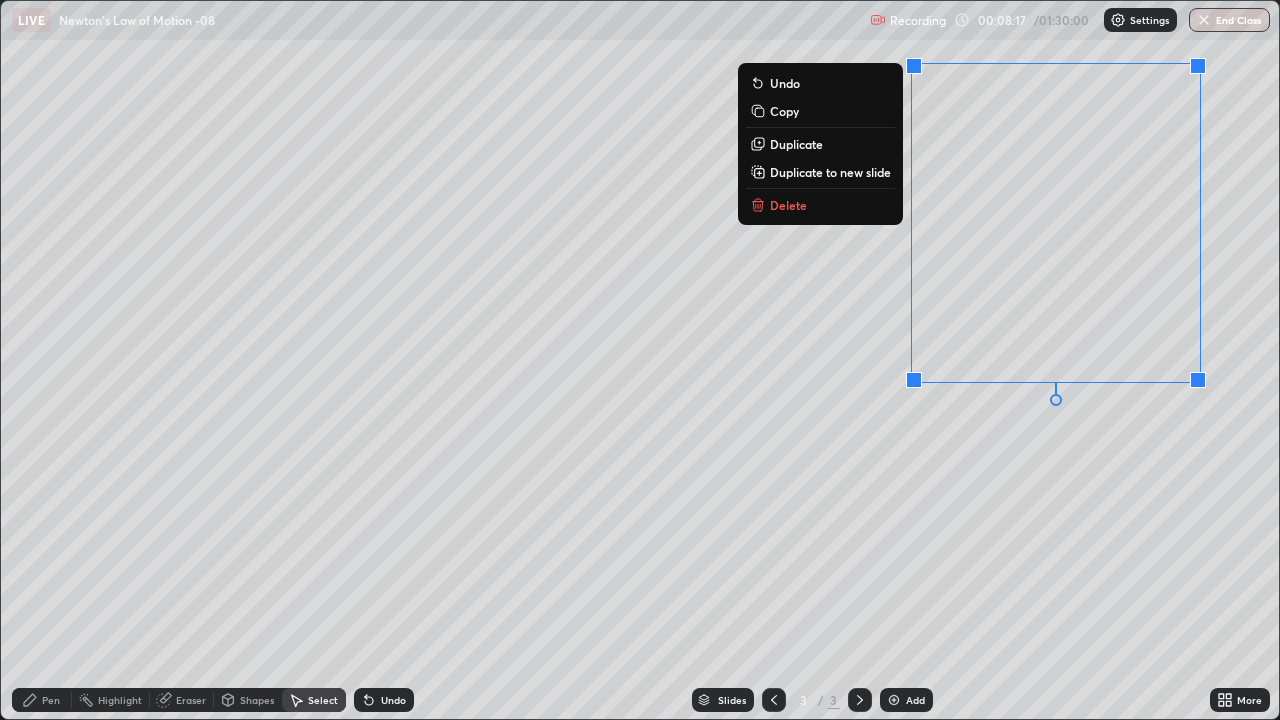 click on "Delete" at bounding box center (820, 205) 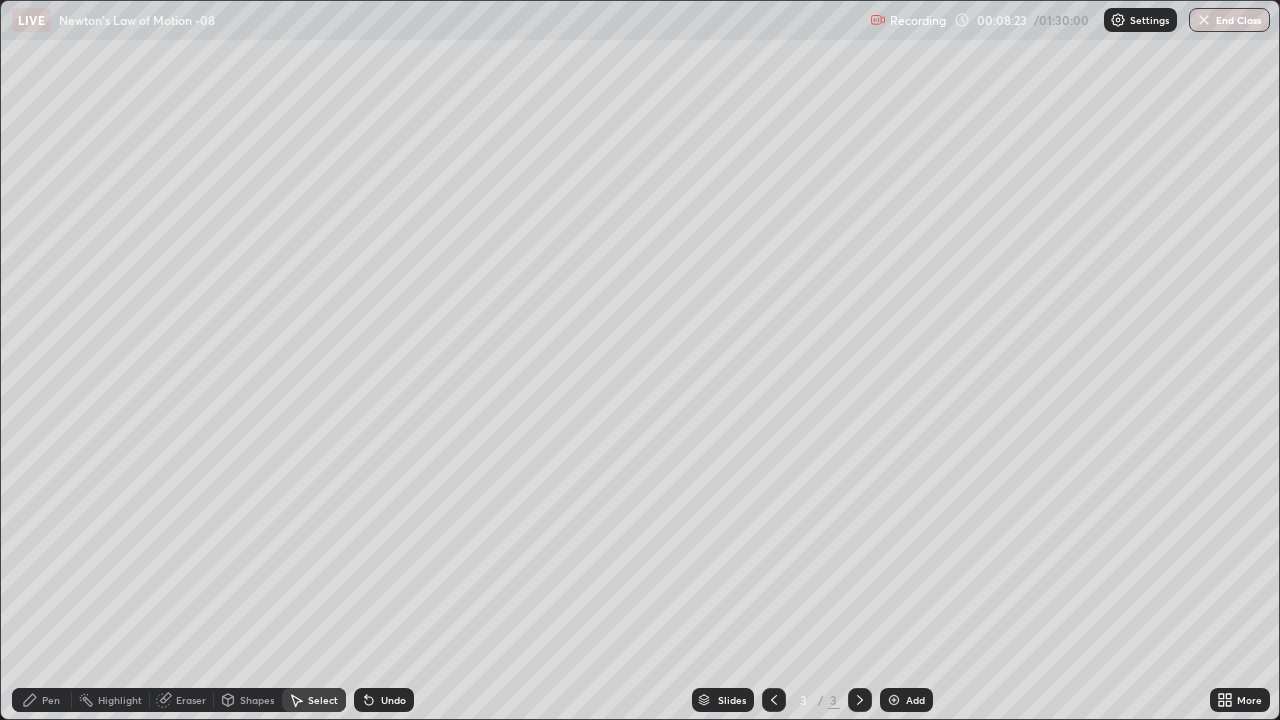 click on "Pen" at bounding box center (51, 700) 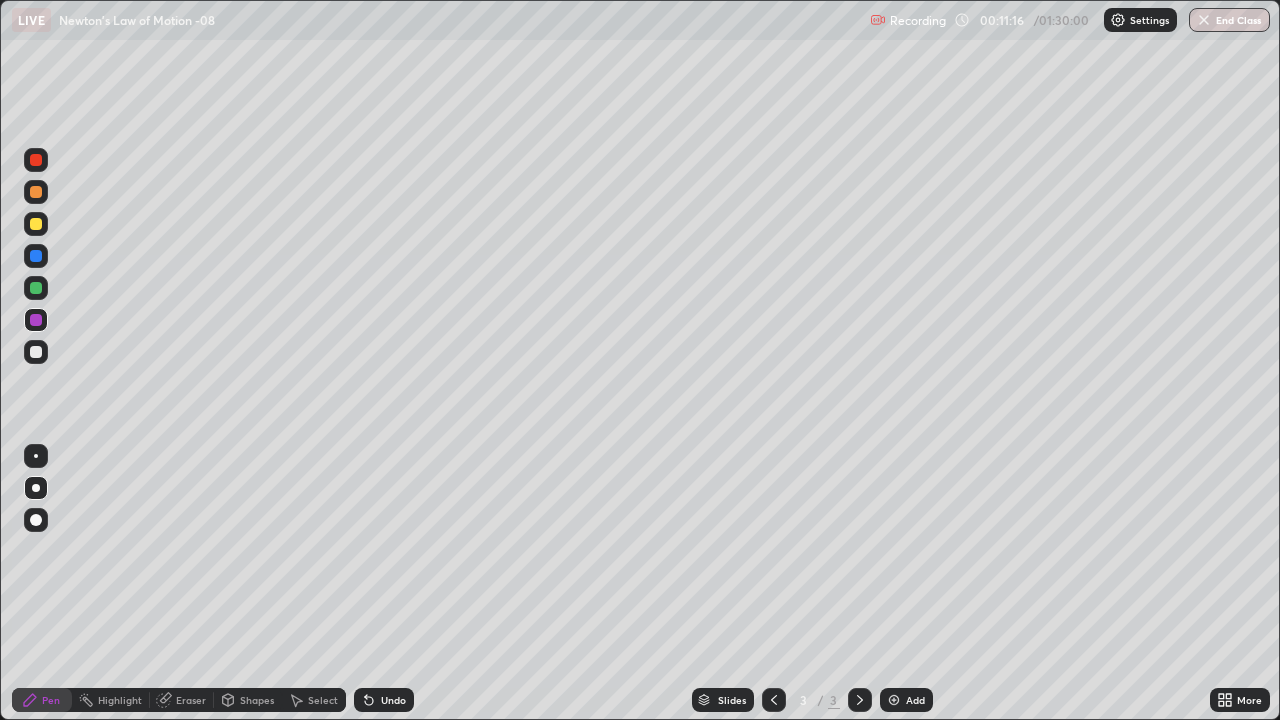click on "Add" at bounding box center (906, 700) 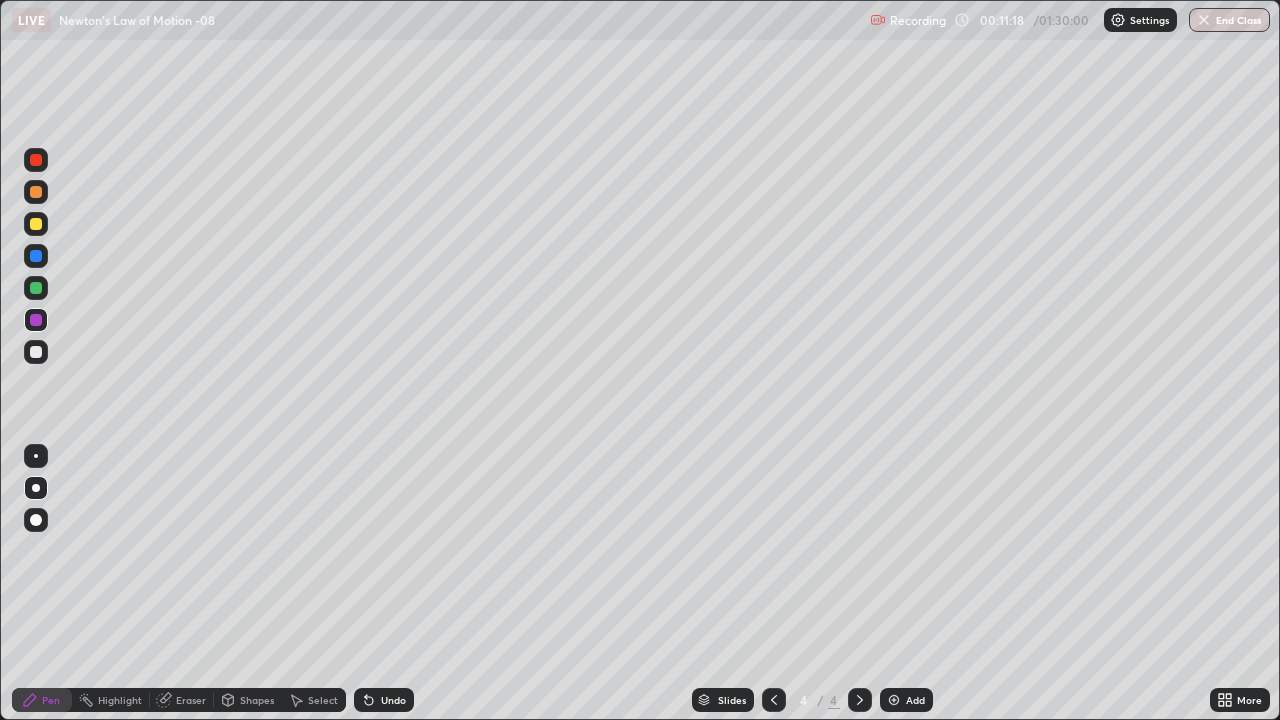 click at bounding box center (36, 160) 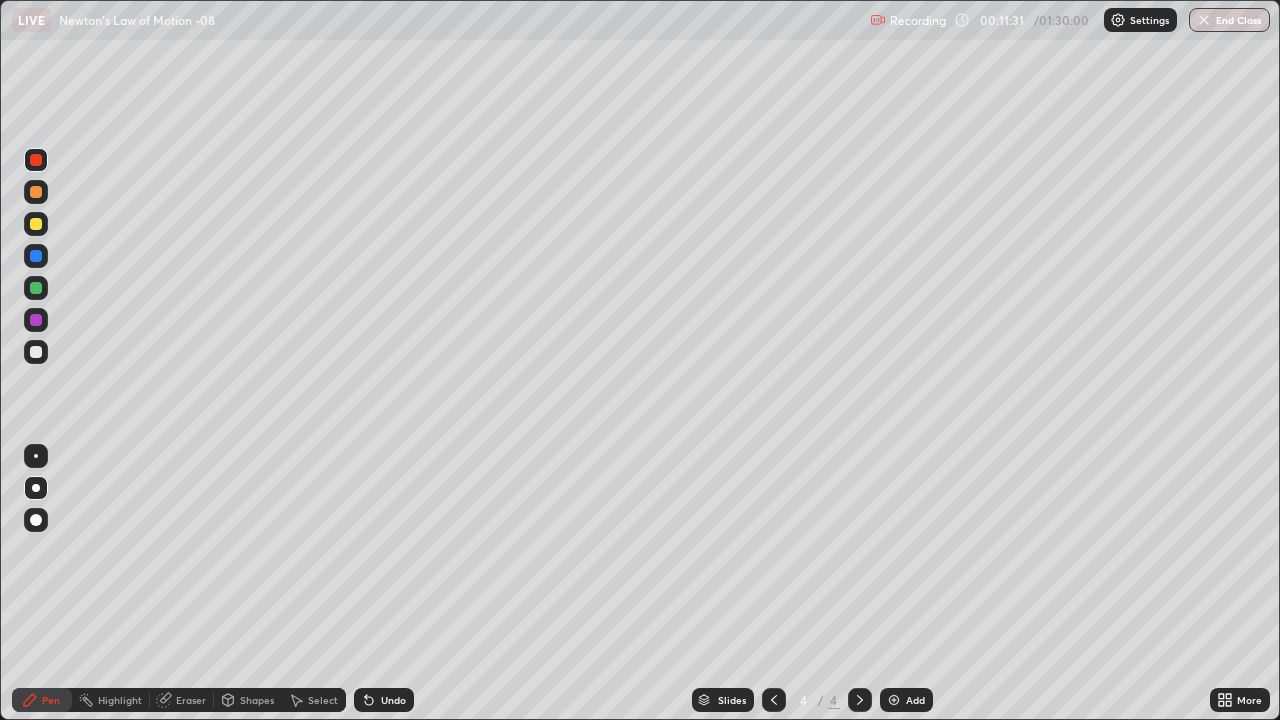 click at bounding box center (36, 352) 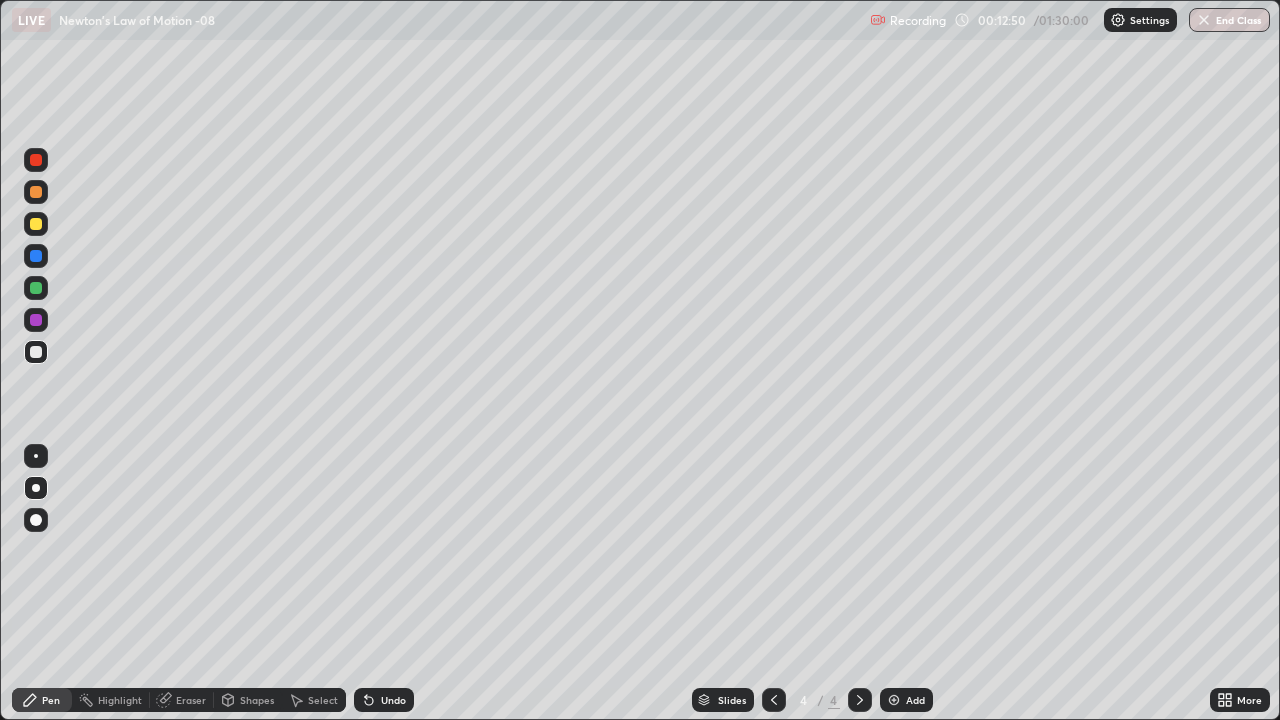 click at bounding box center [36, 224] 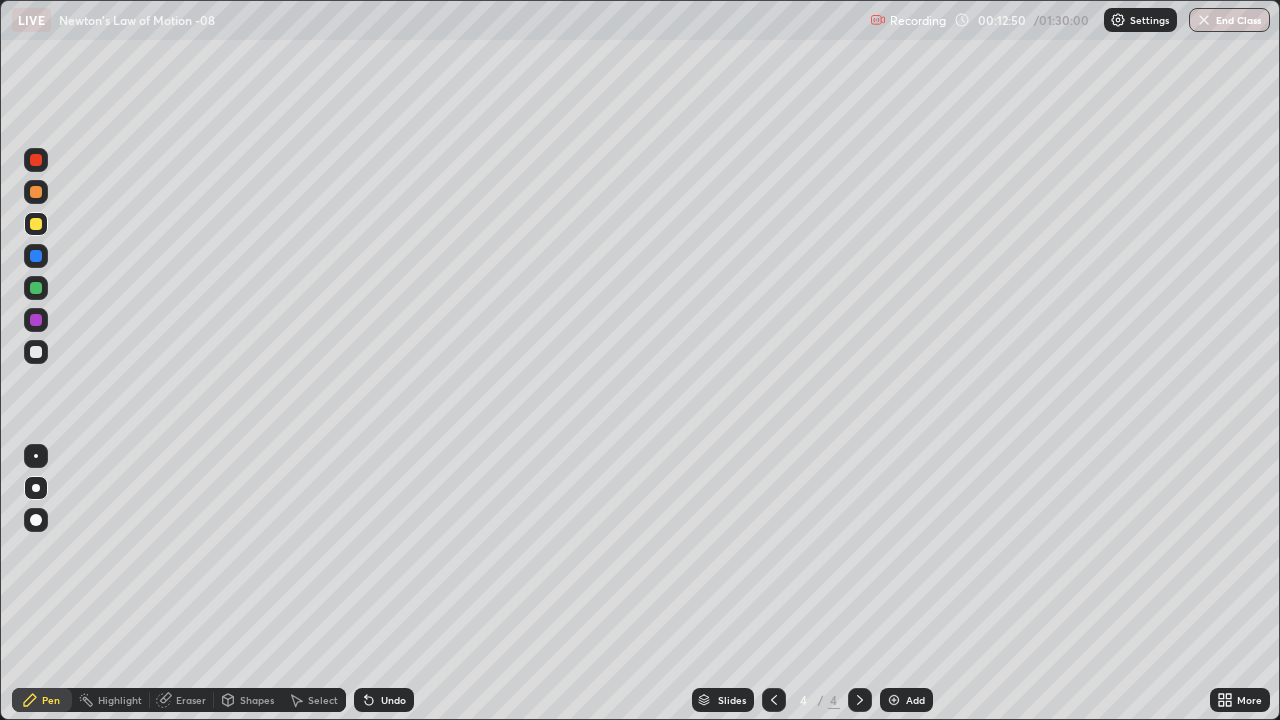 click at bounding box center (36, 352) 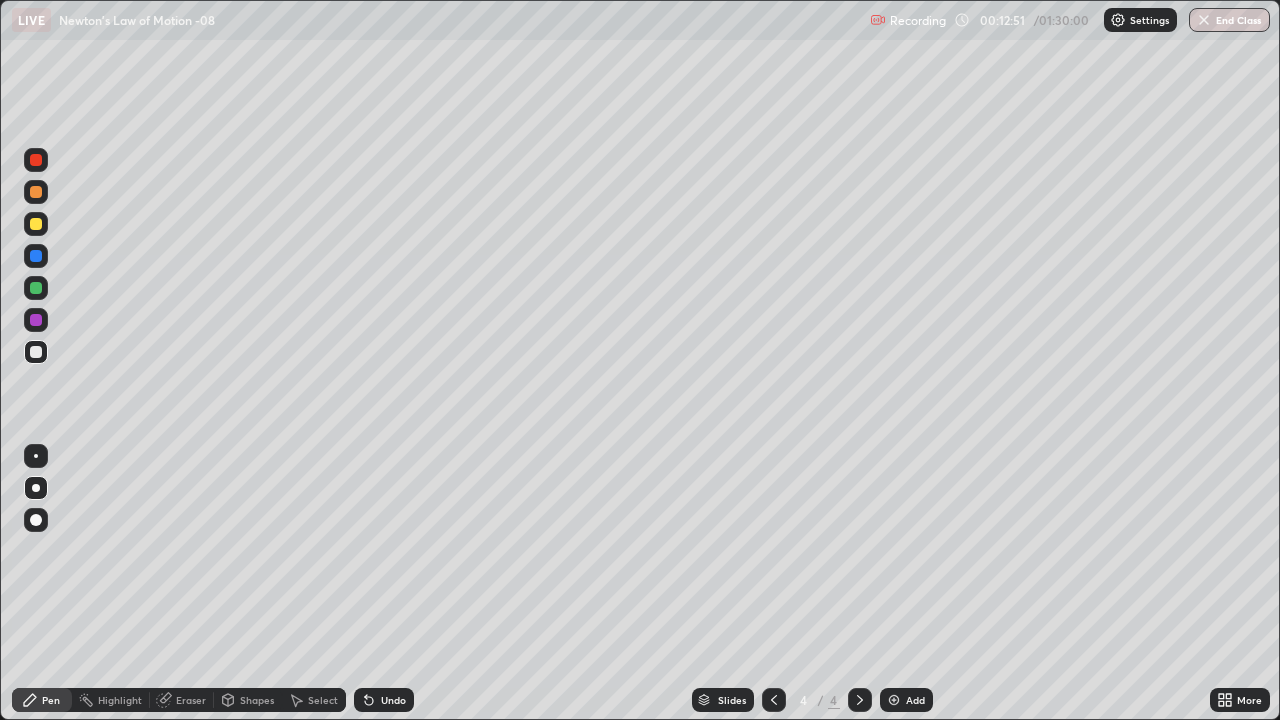 click at bounding box center (36, 224) 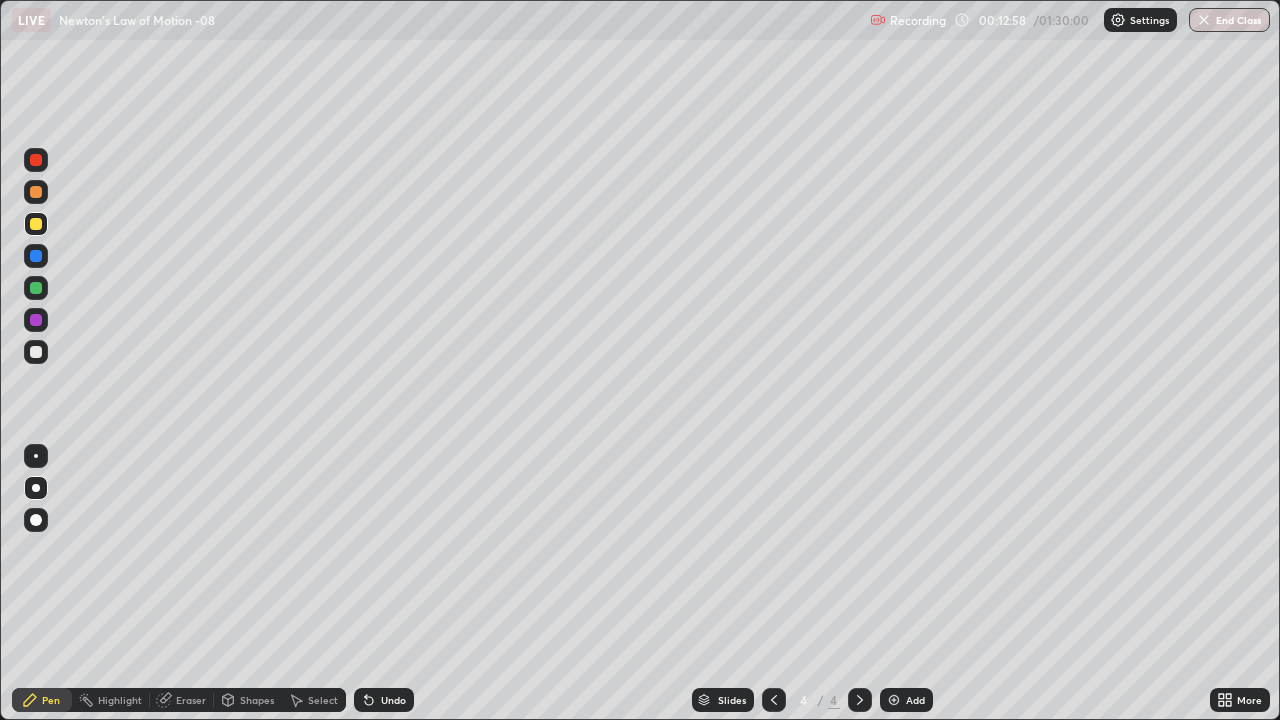 click on "Undo" at bounding box center (393, 700) 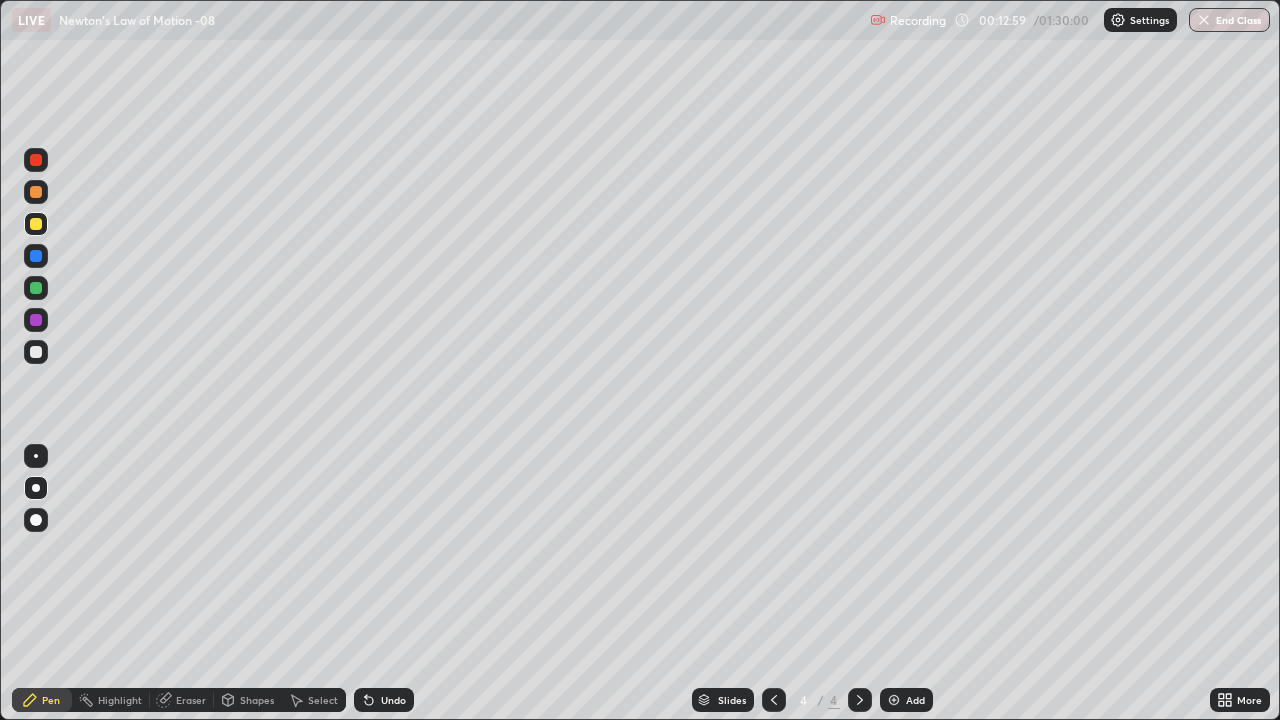 click on "Undo" at bounding box center [393, 700] 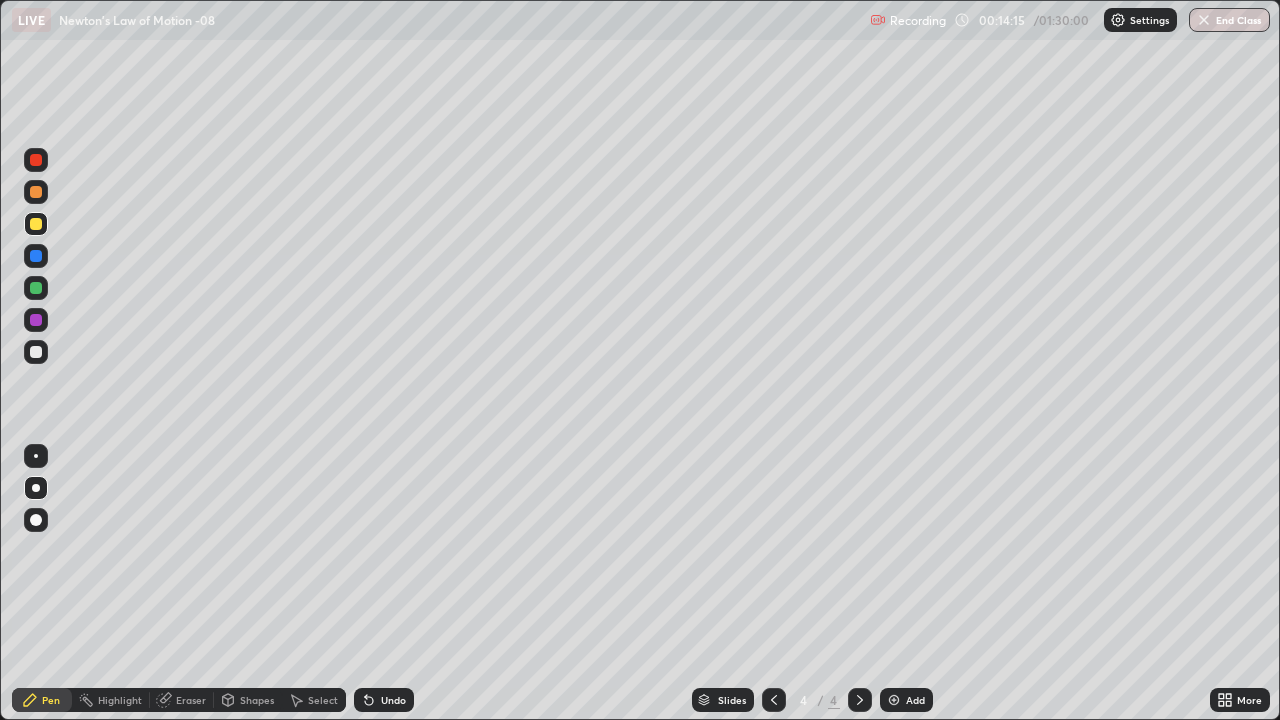click at bounding box center (36, 288) 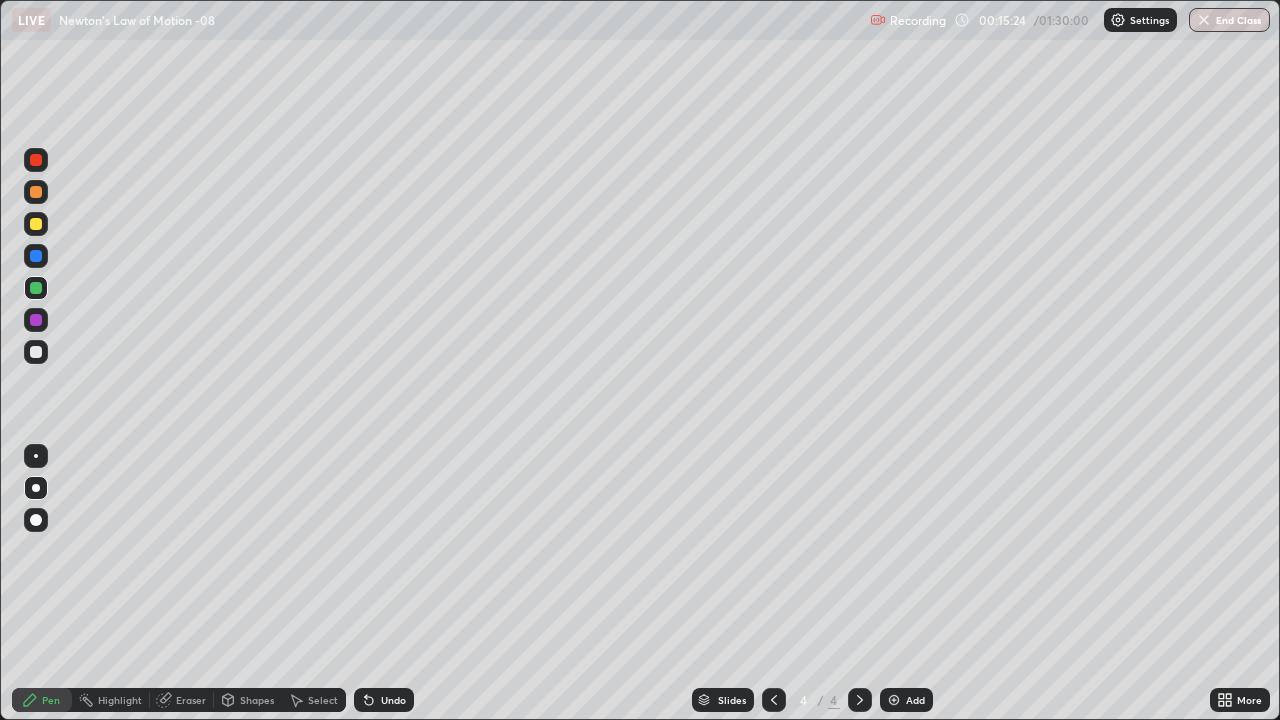 click at bounding box center [36, 352] 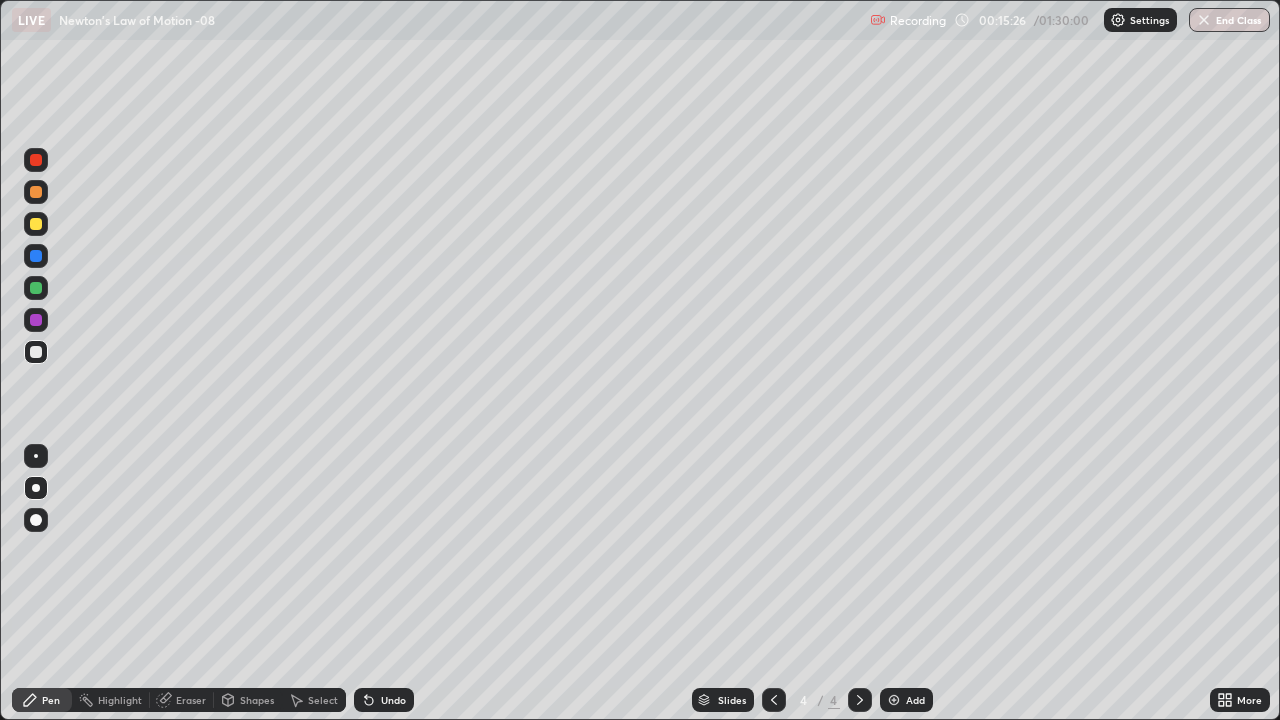 click 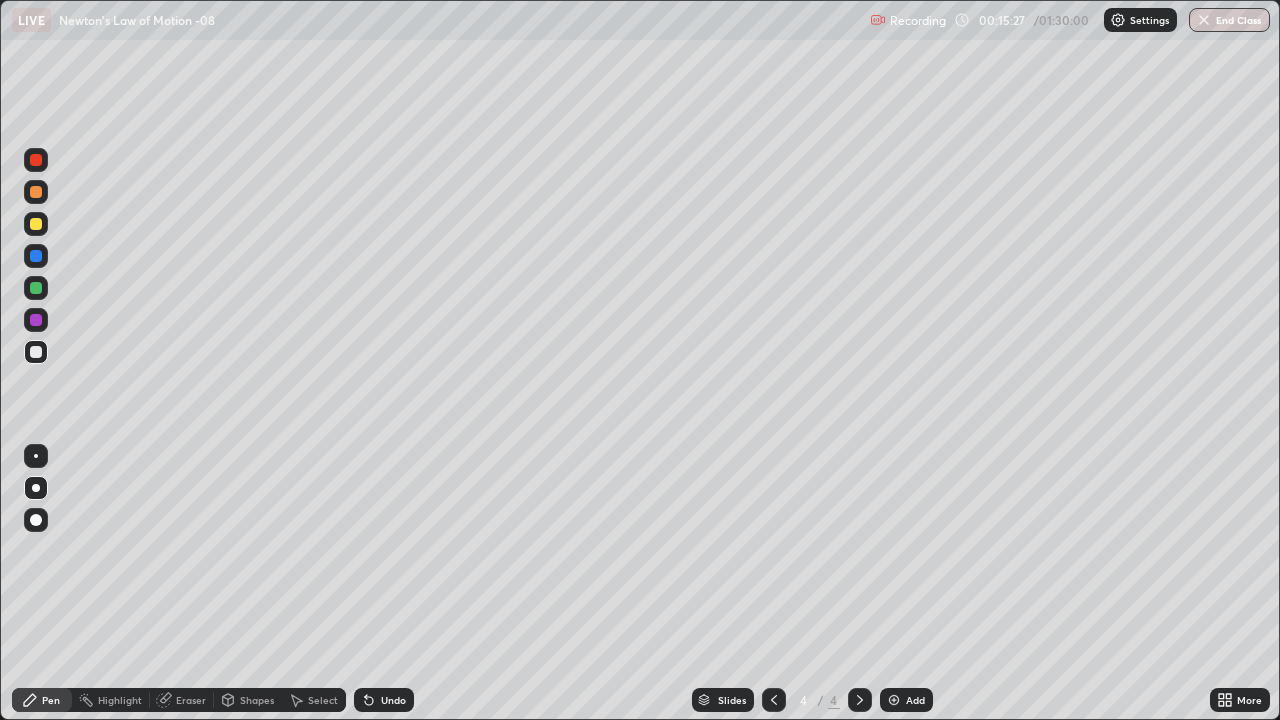 click at bounding box center (36, 160) 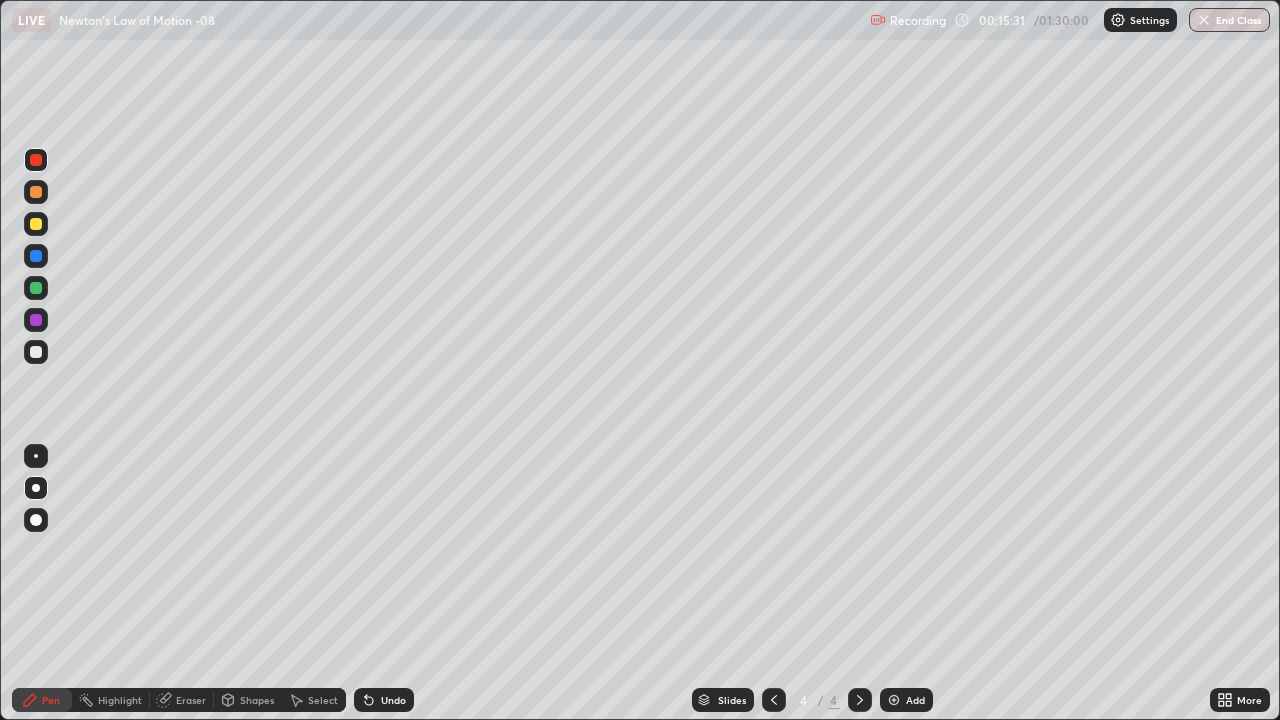 click on "Select" at bounding box center (323, 700) 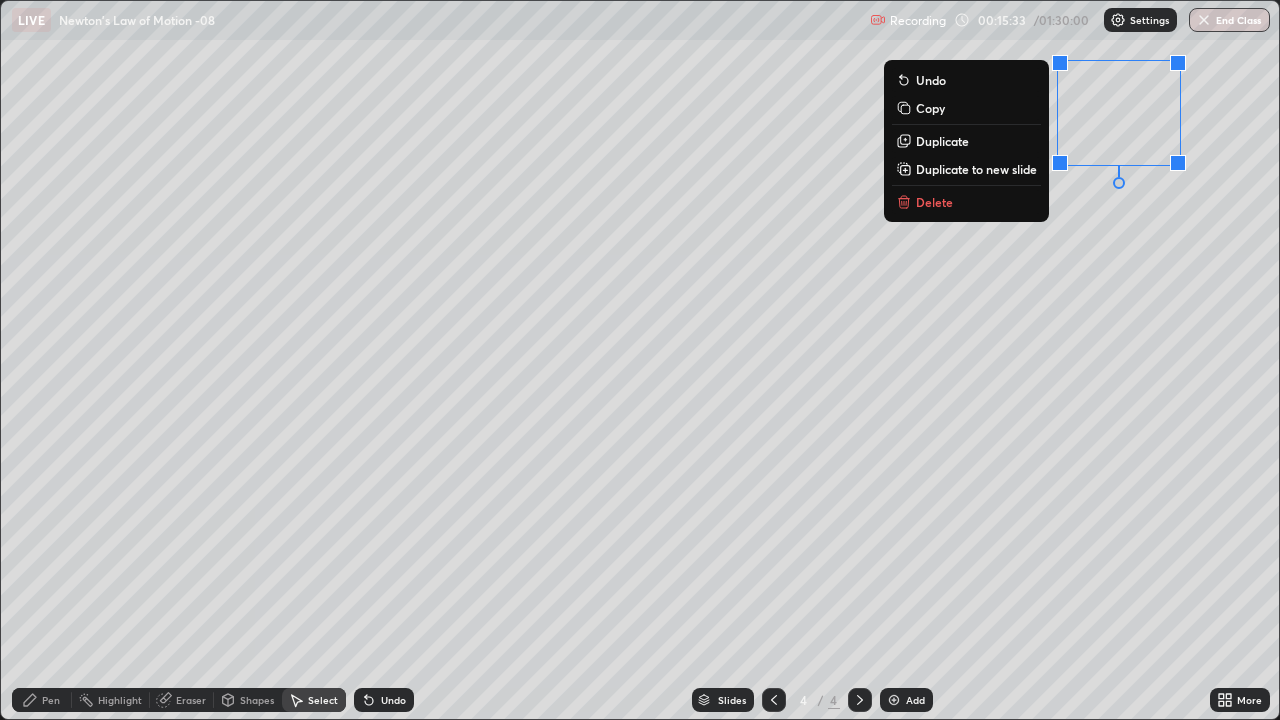 click on "Delete" at bounding box center (934, 202) 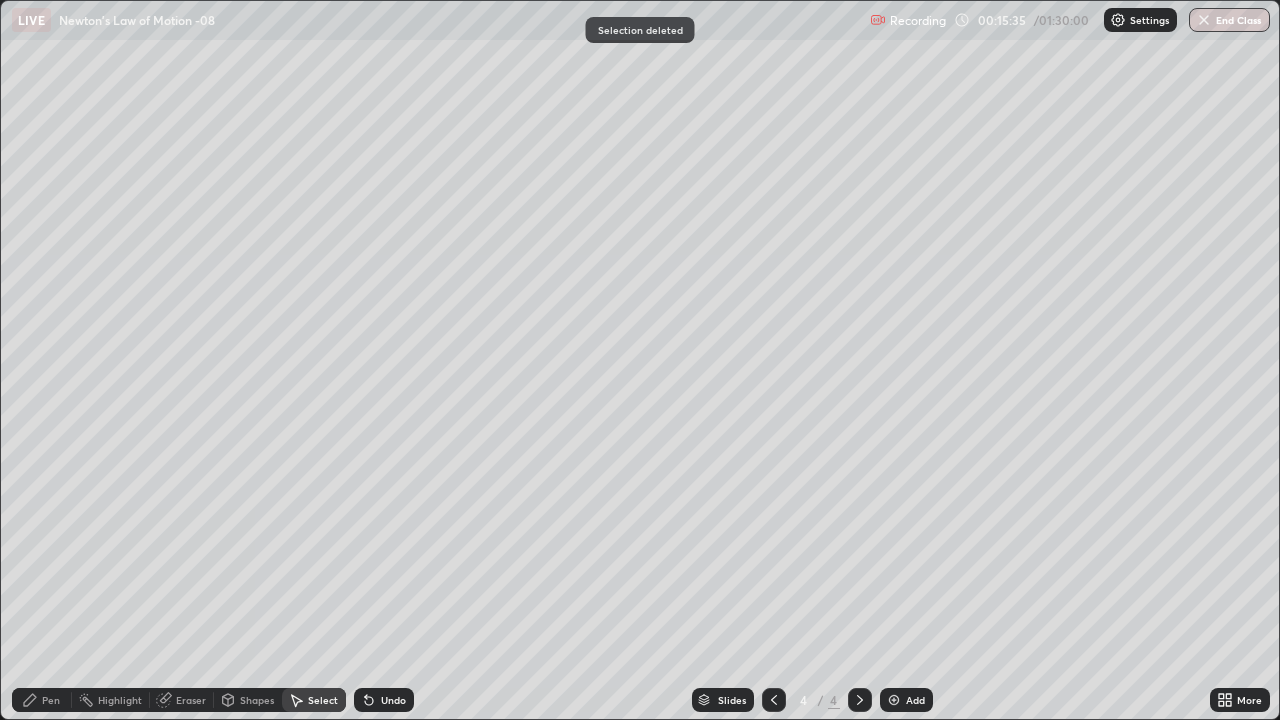 click on "Pen" at bounding box center (51, 700) 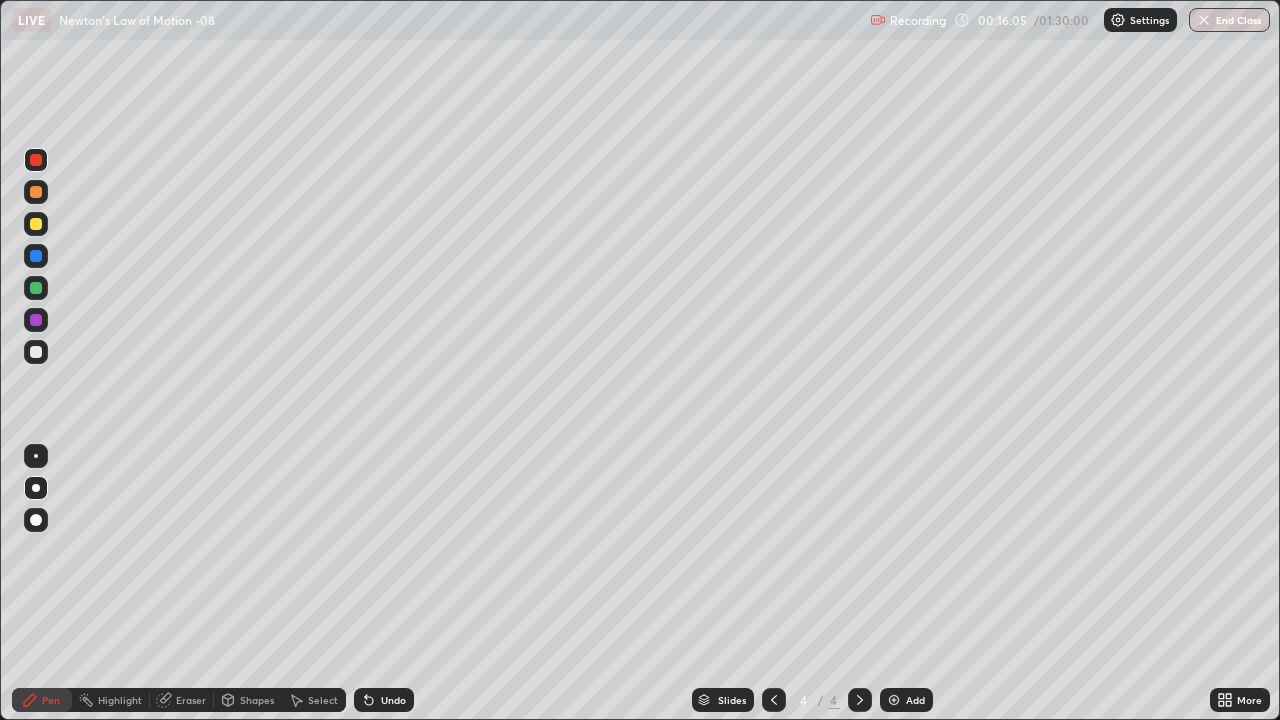click on "Undo" at bounding box center [384, 700] 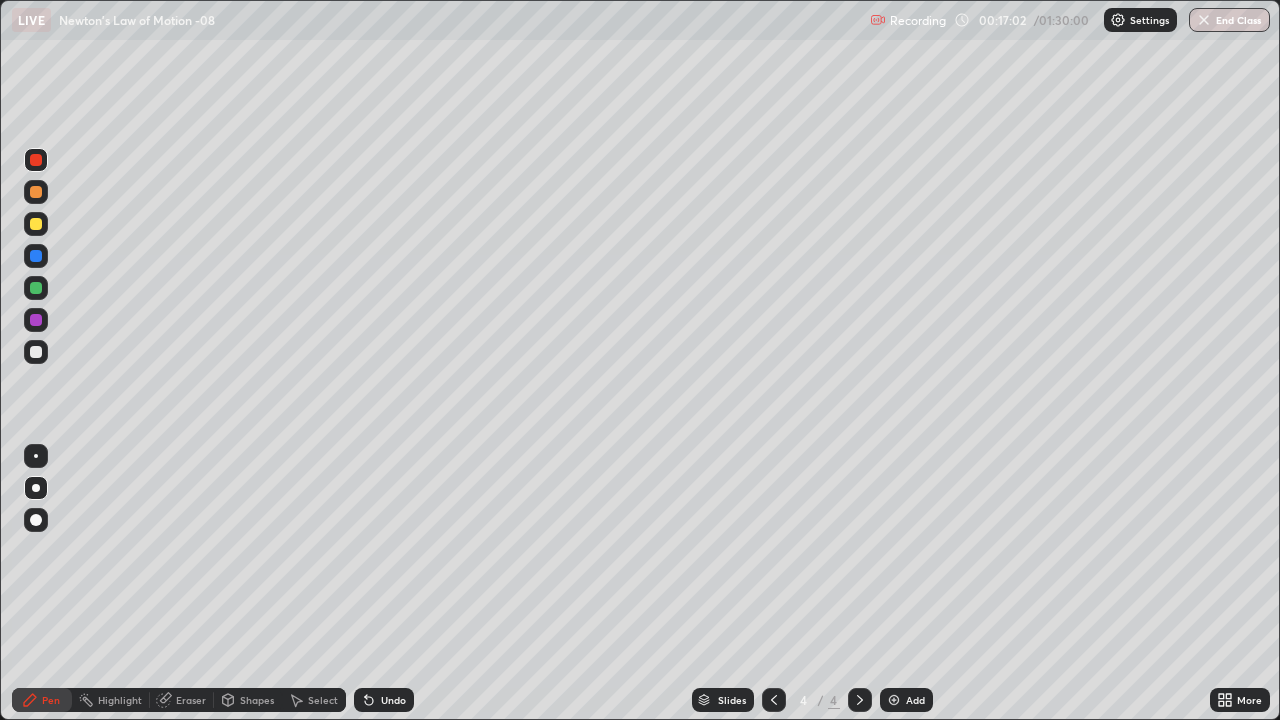 click at bounding box center [36, 352] 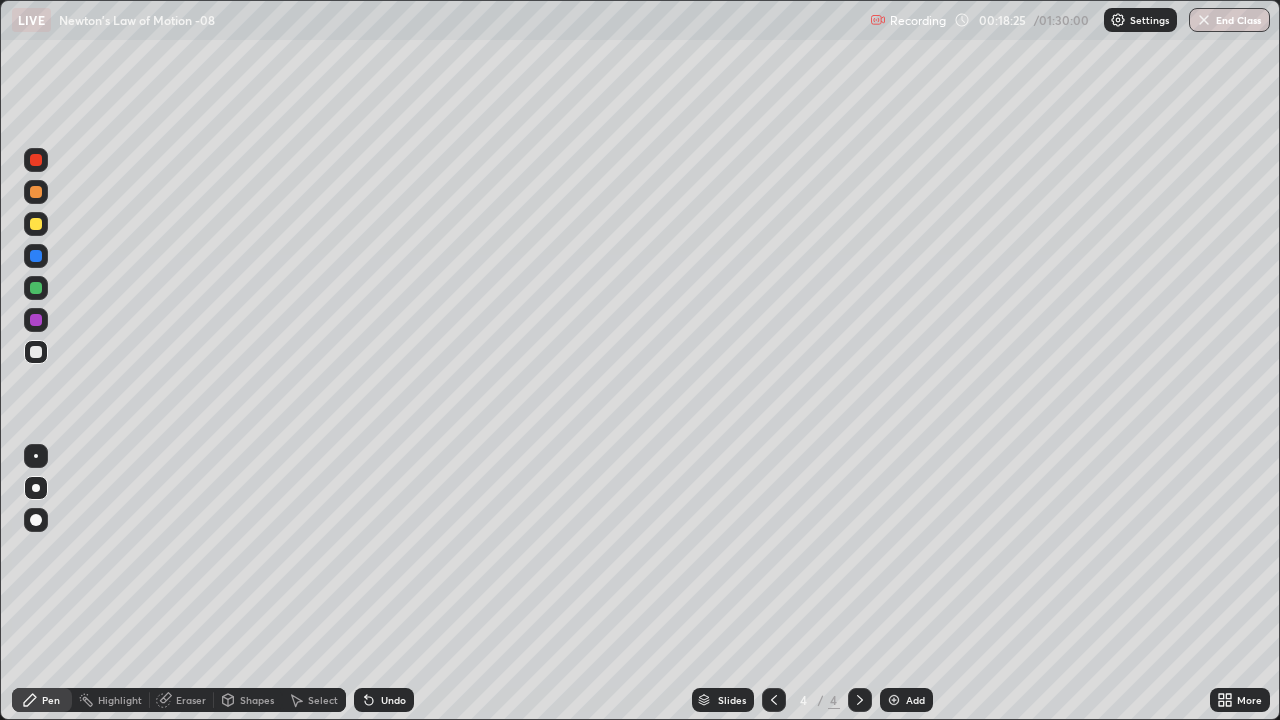 click on "Slides 4 / 4 Add" at bounding box center (812, 700) 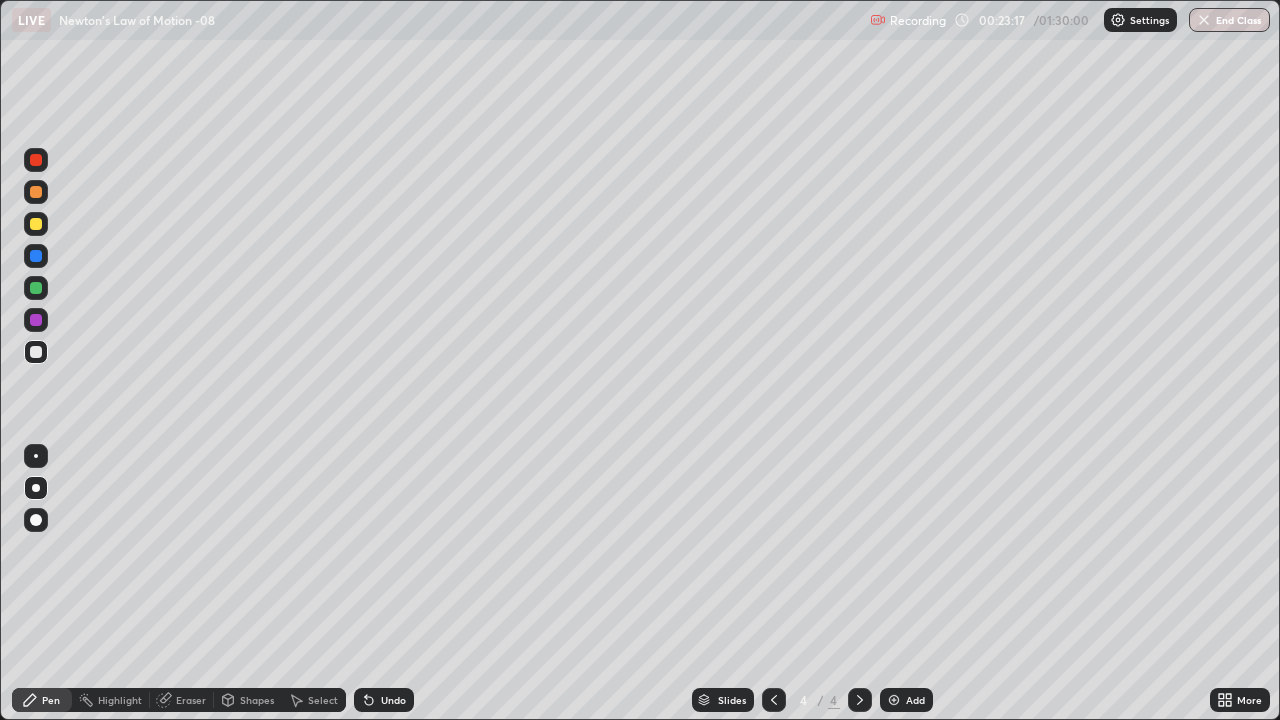 click on "Add" at bounding box center (906, 700) 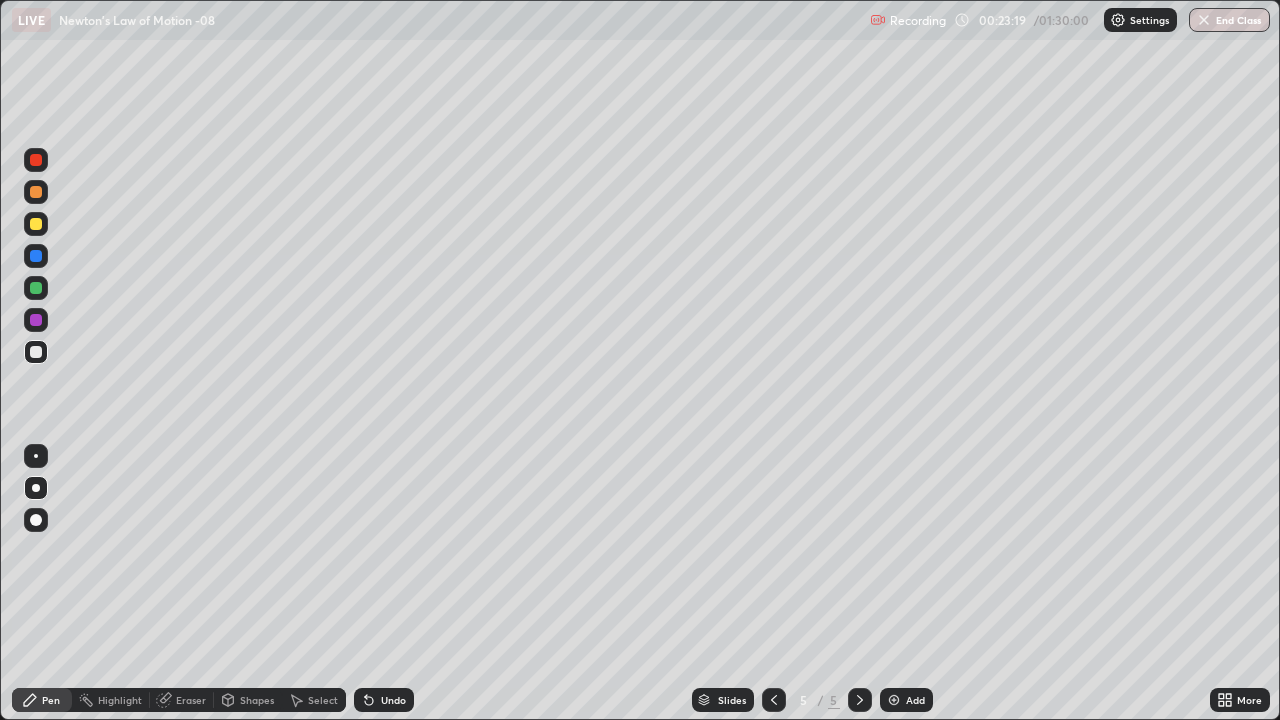 click at bounding box center [36, 160] 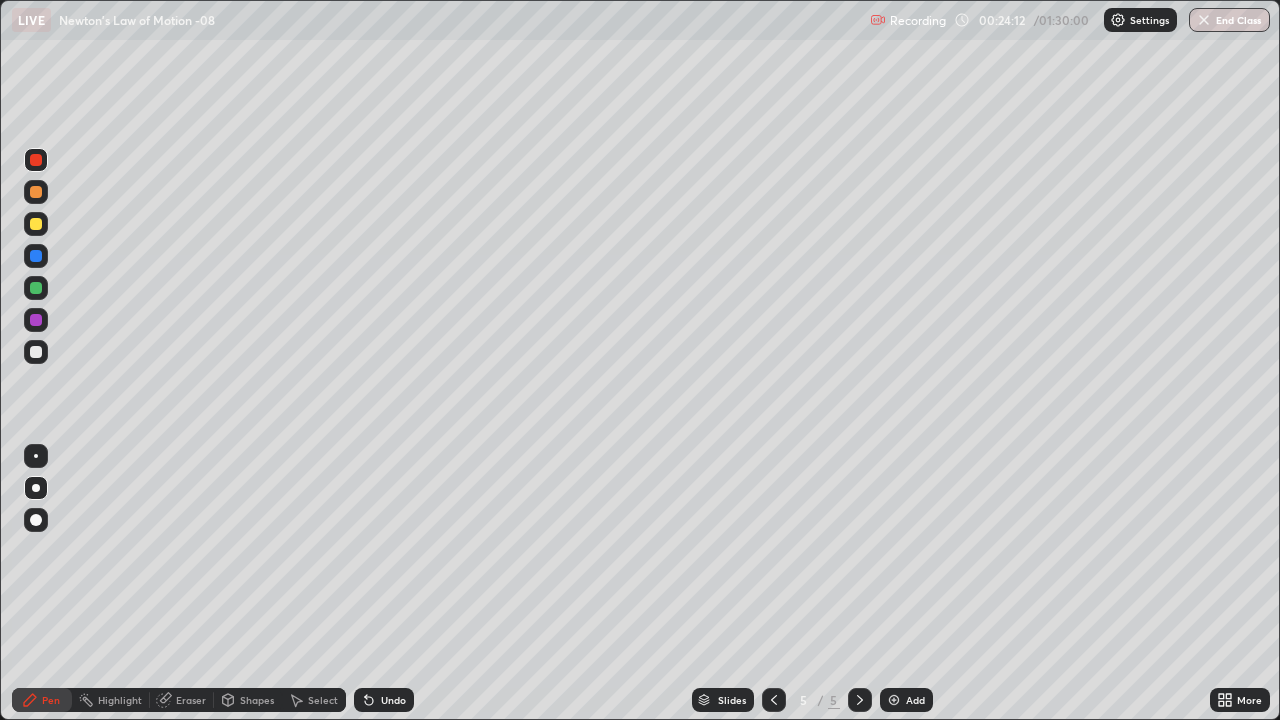 click at bounding box center (36, 224) 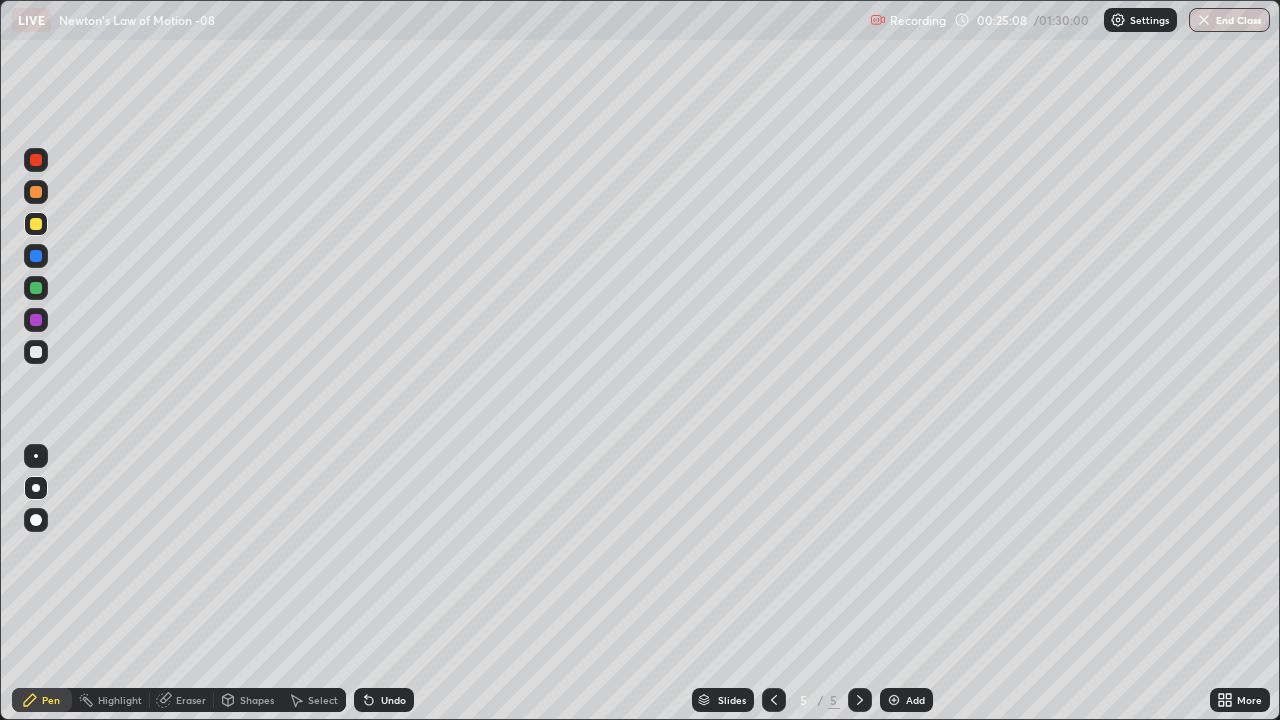 click at bounding box center [36, 352] 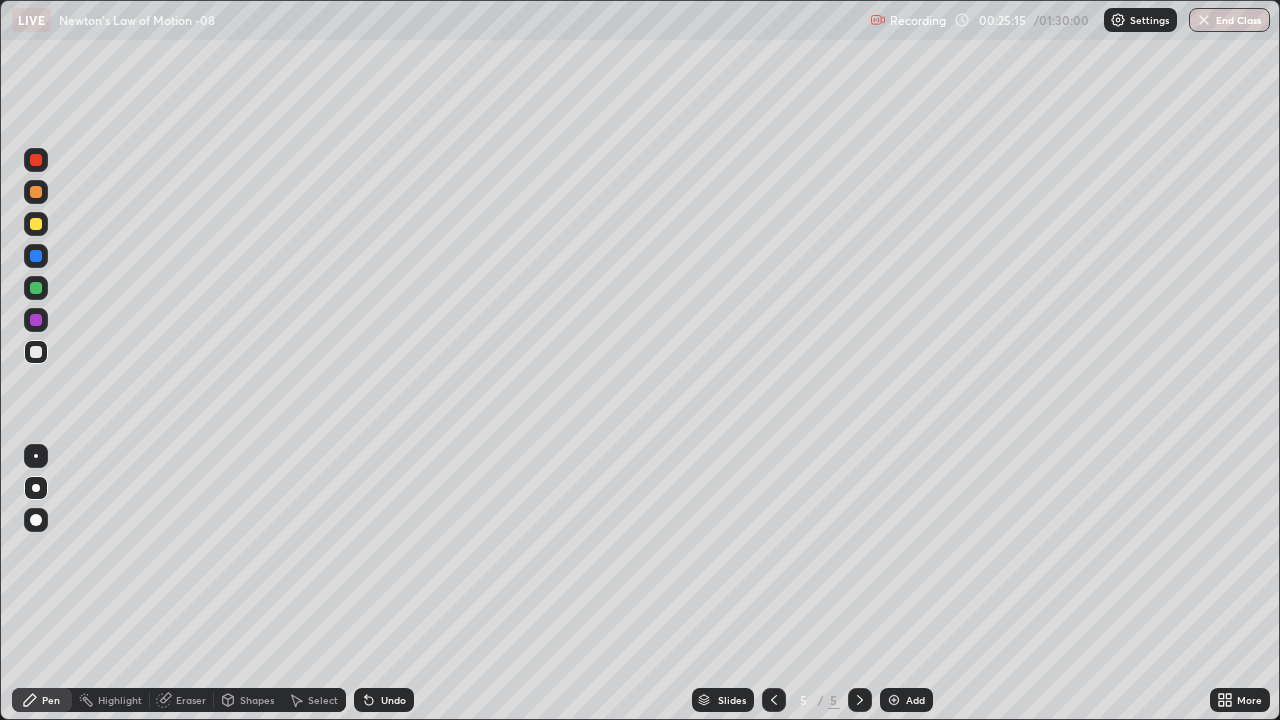 click at bounding box center (36, 160) 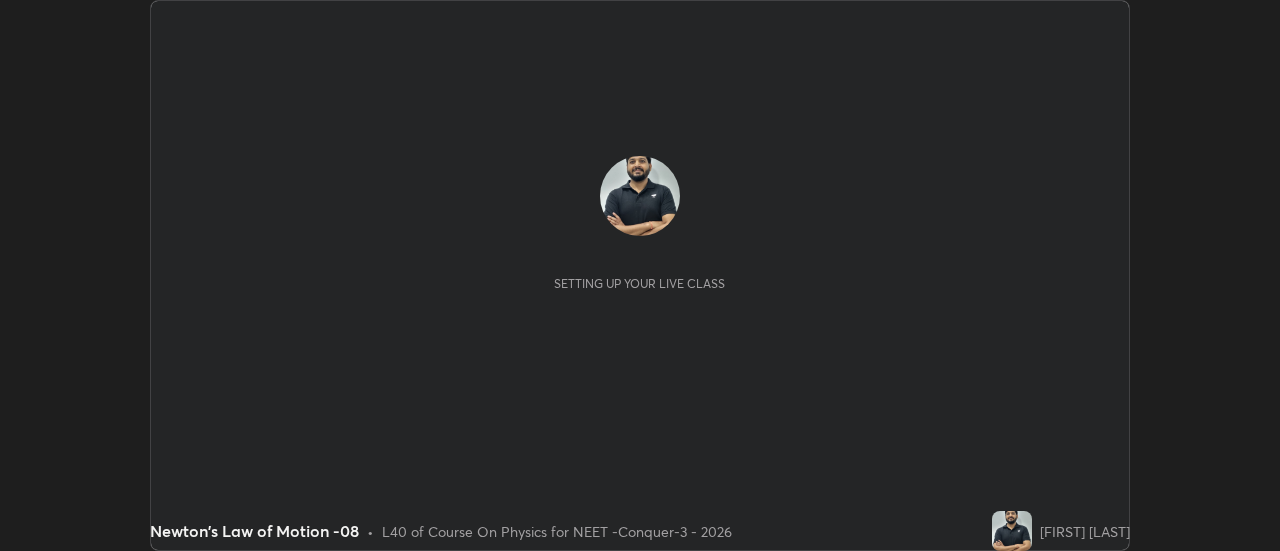 scroll, scrollTop: 0, scrollLeft: 0, axis: both 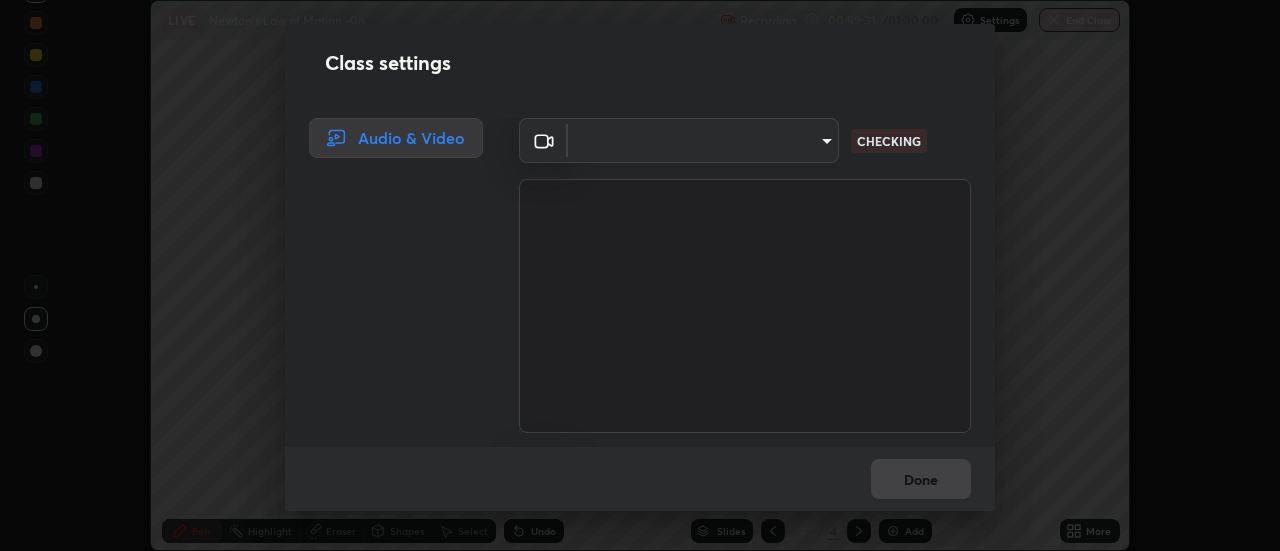 type on "[HASH]" 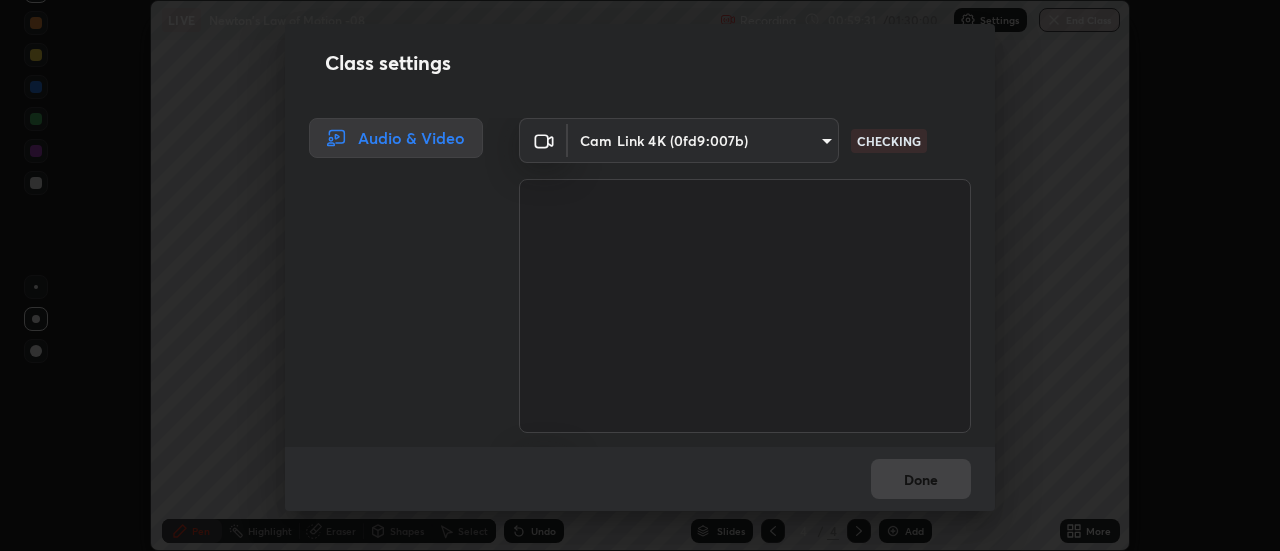 click on "Class settings Audio & Video Cam Link 4K (0fd9:007b) [HASH] CHECKING HDMI (2- Cam Link 4K) [HASH] CHECKING Done" at bounding box center (640, 275) 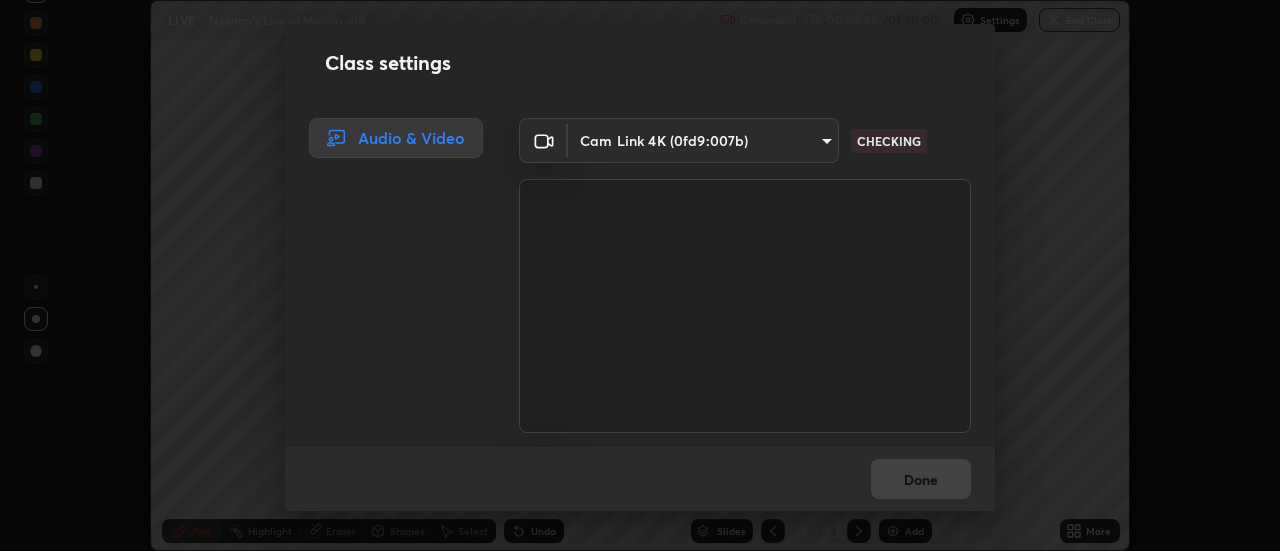 click on "Erase all LIVE Newton's Law of Motion -08 Recording 00:59:32 / 01:30:00 Settings End Class Setting up your live class Newton's Law of Motion -08 • L40 of Course On Physics for NEET -Conquer-3 - 2026 [FIRST] [LAST] Pen Highlight Eraser Shapes Select Undo Slides 4 / 4 Add More No doubts shared Encourage your learners to ask a doubt for better clarity Report an issue Reason for reporting Buffering Chat not working Audio - Video sync issue Educator video quality low ​ Attach an image Report Class settings Audio & Video Cam Link 4K (0fd9:007b) [HASH] CHECKING HDMI (2- Cam Link 4K) [HASH] CHECKING Done" at bounding box center (640, 275) 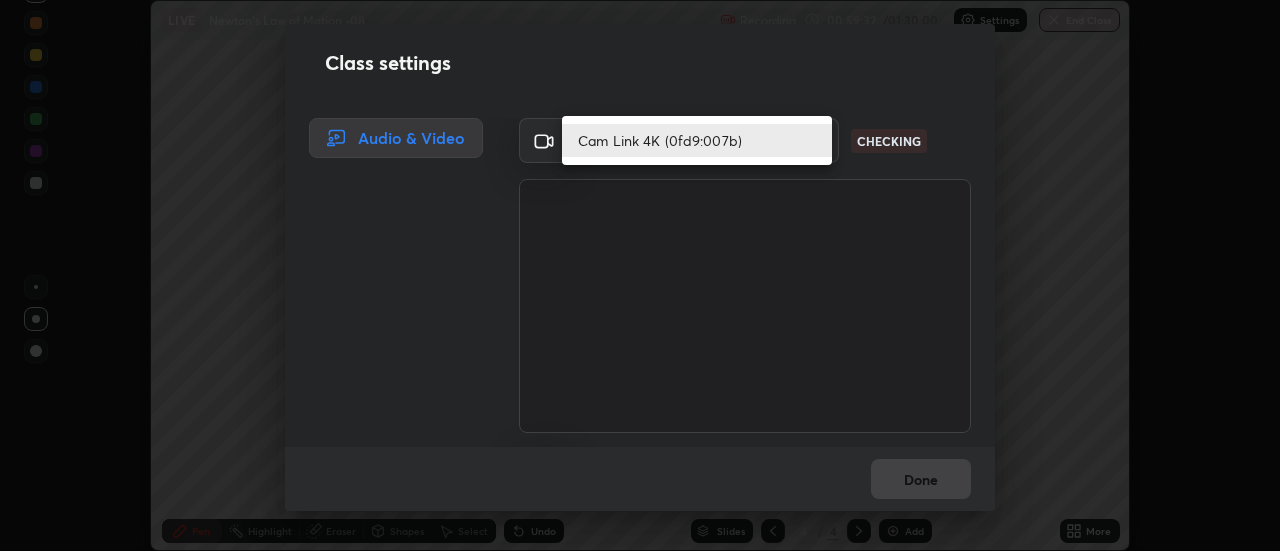 click on "Cam Link 4K (0fd9:007b)" at bounding box center (697, 140) 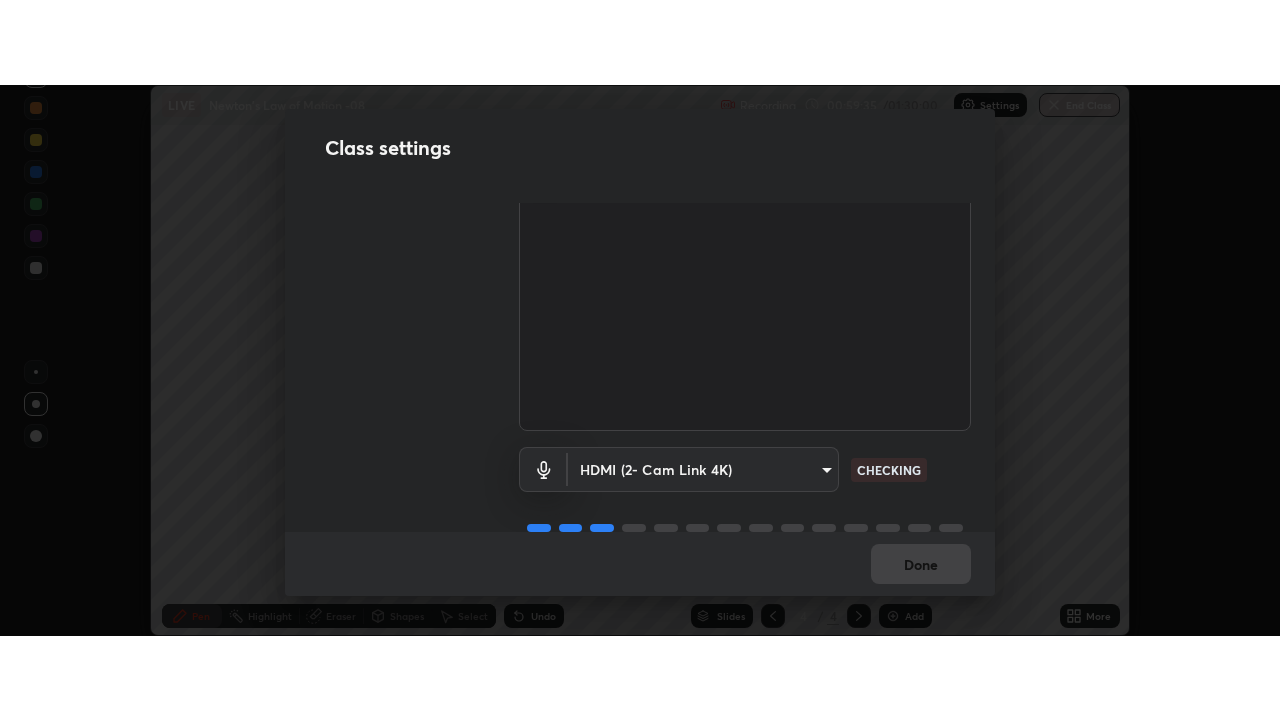 scroll, scrollTop: 125, scrollLeft: 0, axis: vertical 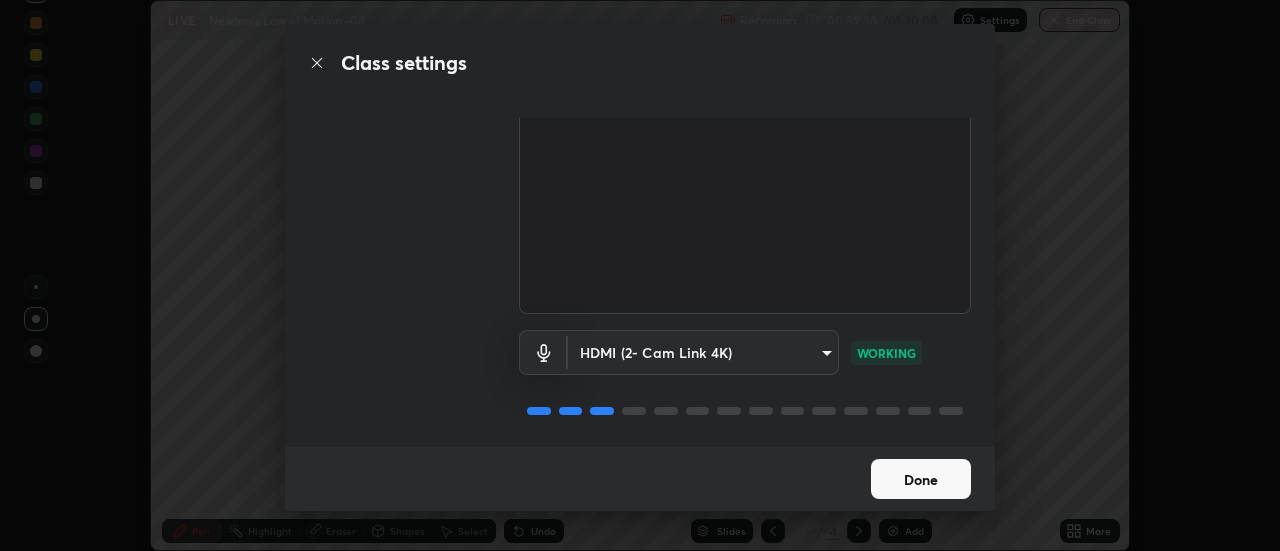 click on "Done" at bounding box center (921, 479) 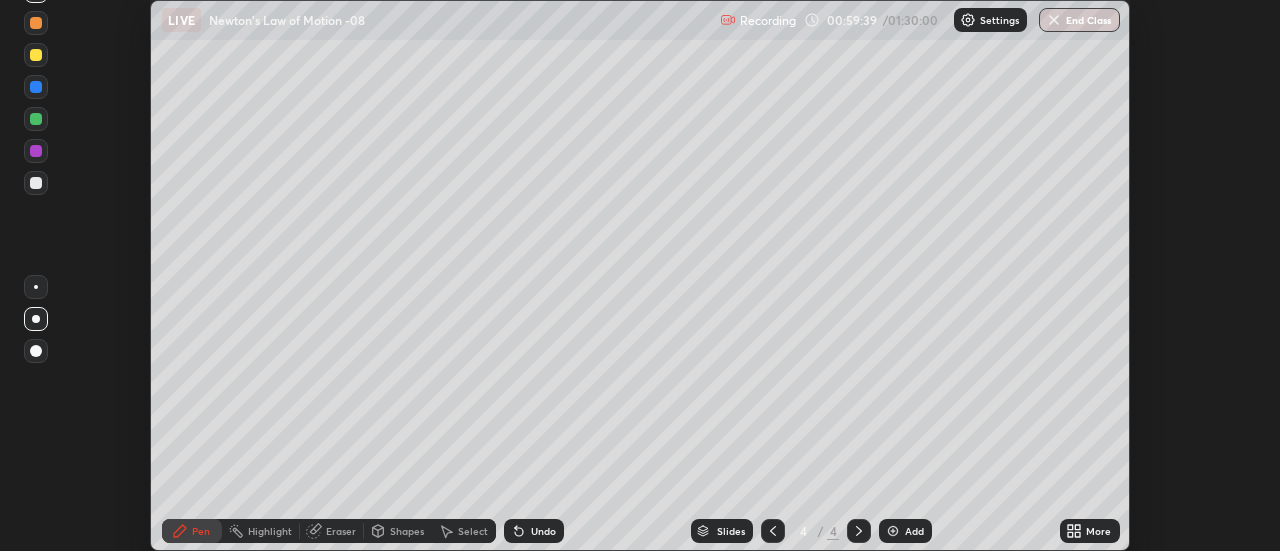click 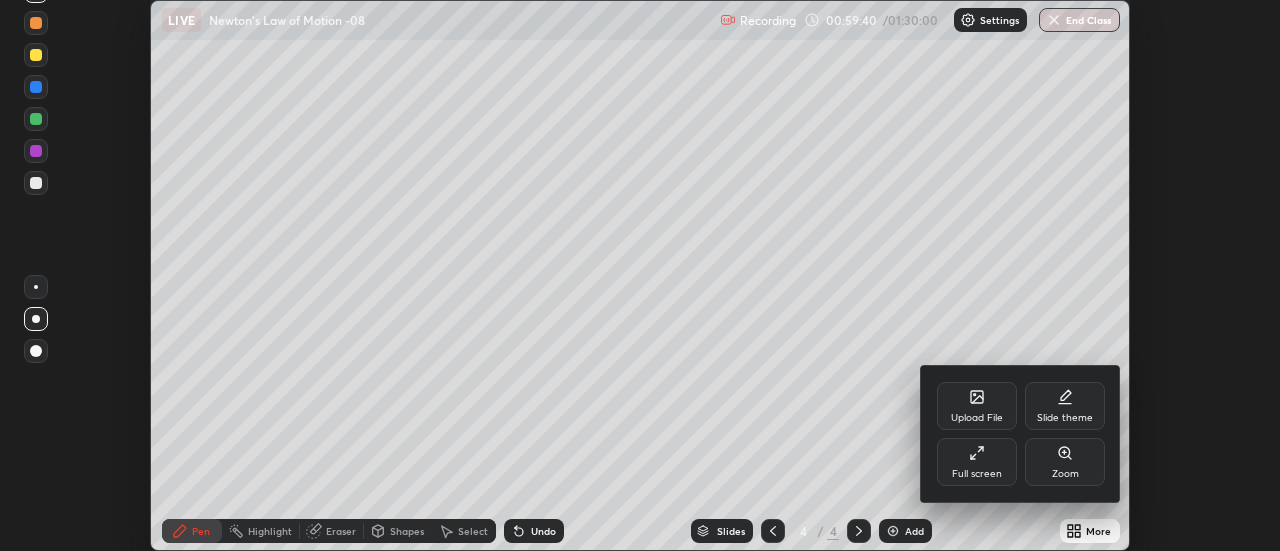 click on "Full screen" at bounding box center (977, 474) 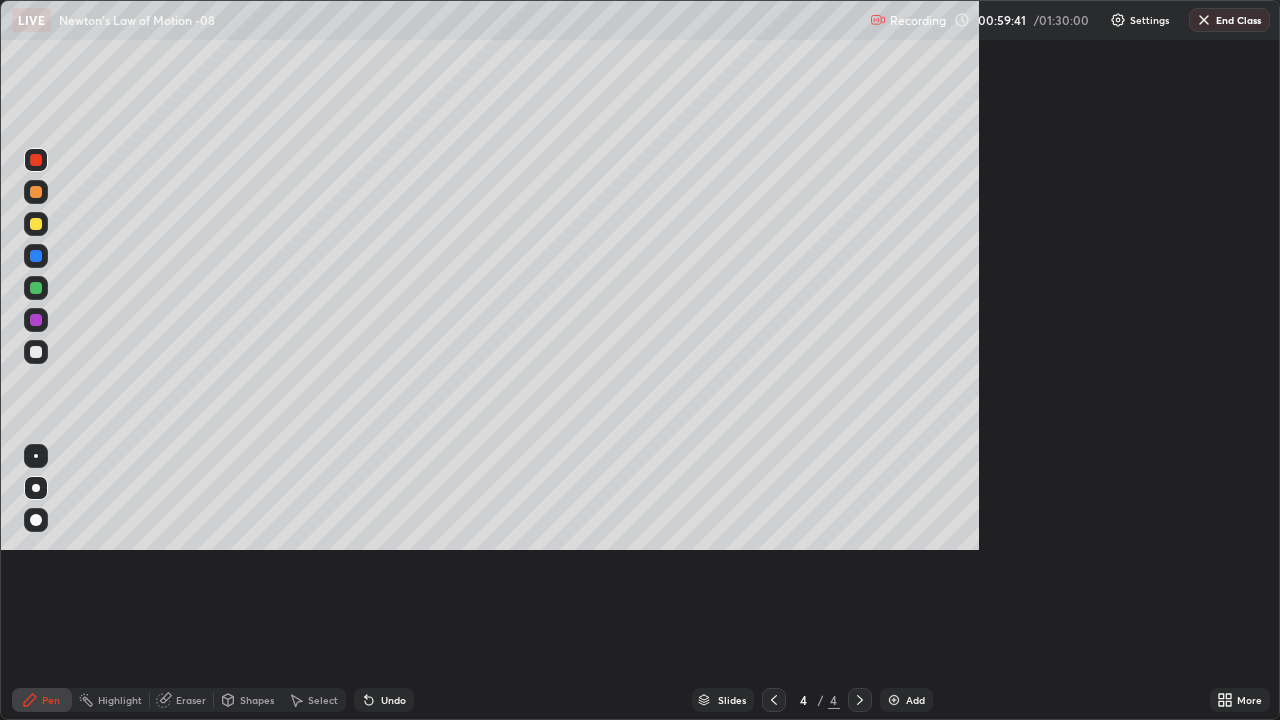 scroll, scrollTop: 99280, scrollLeft: 98720, axis: both 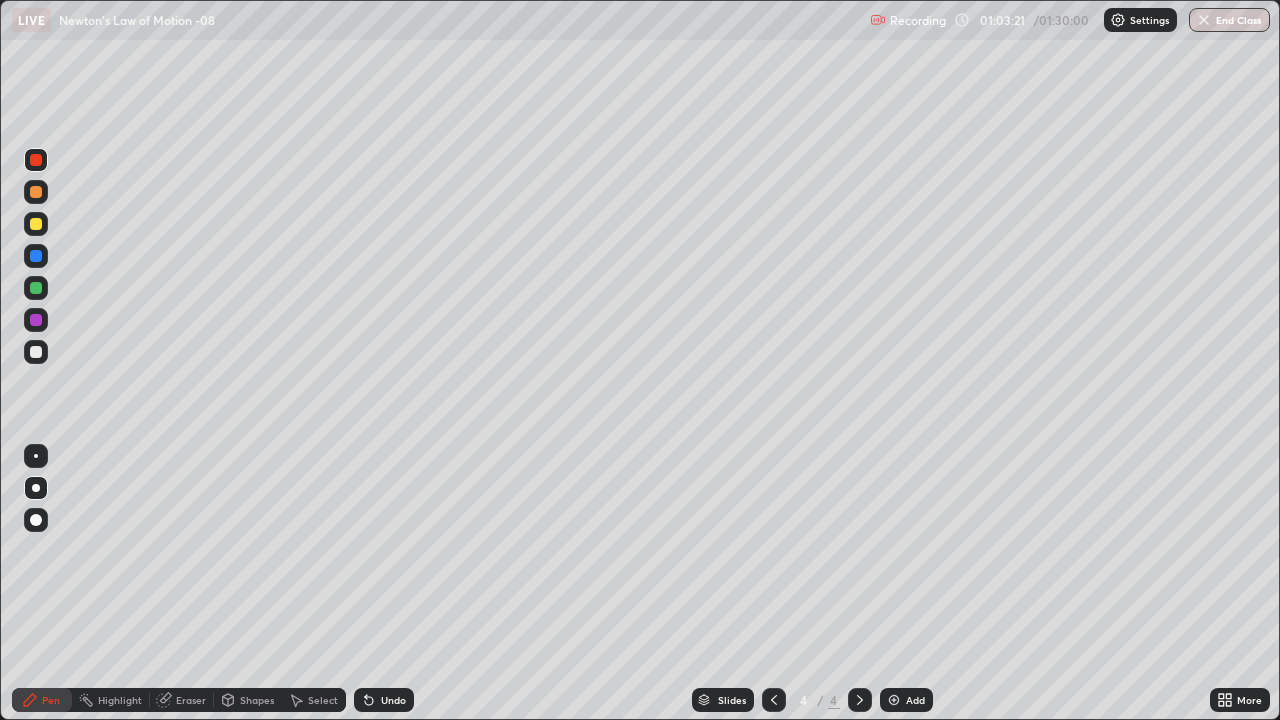 click at bounding box center [894, 700] 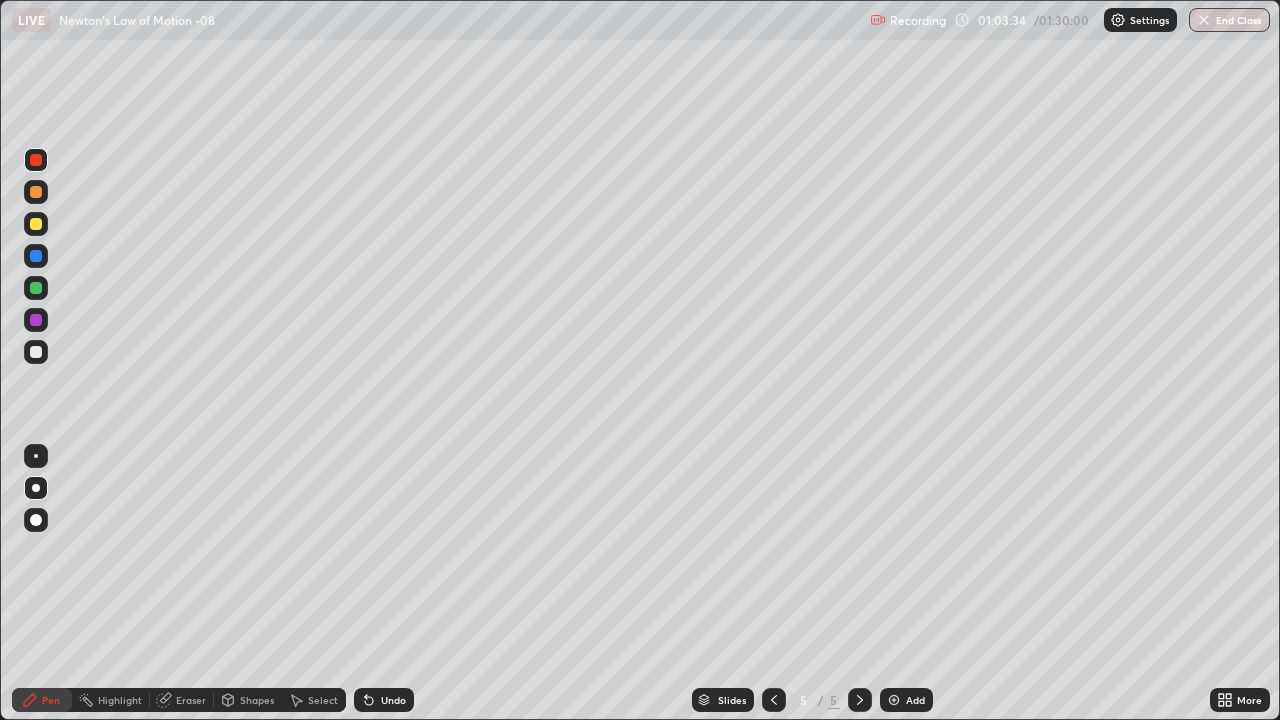 click 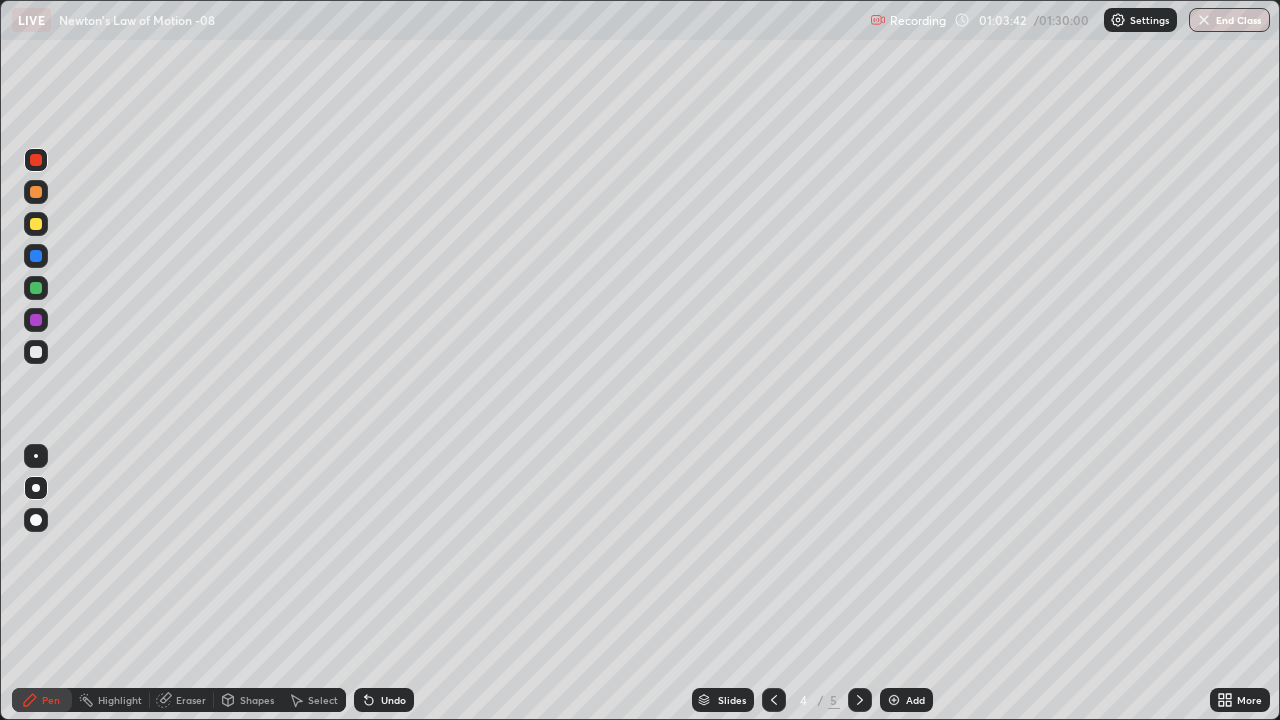click at bounding box center [860, 700] 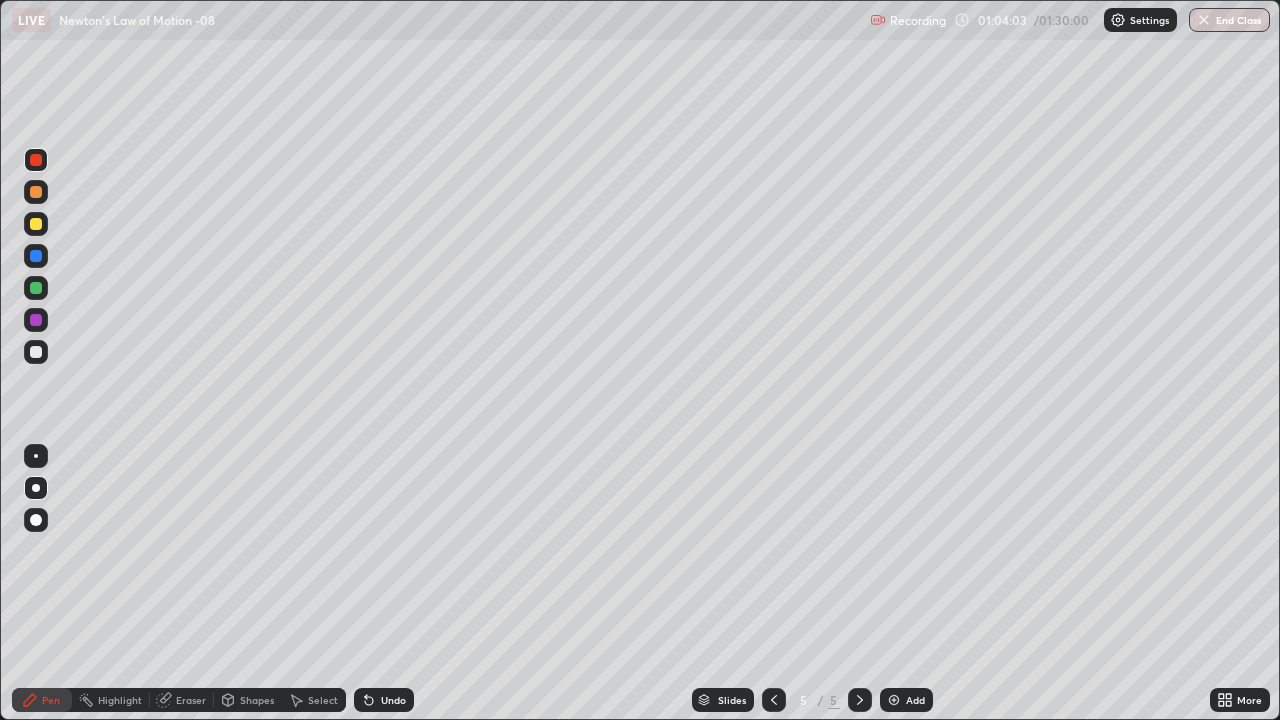 click on "Select" at bounding box center [323, 700] 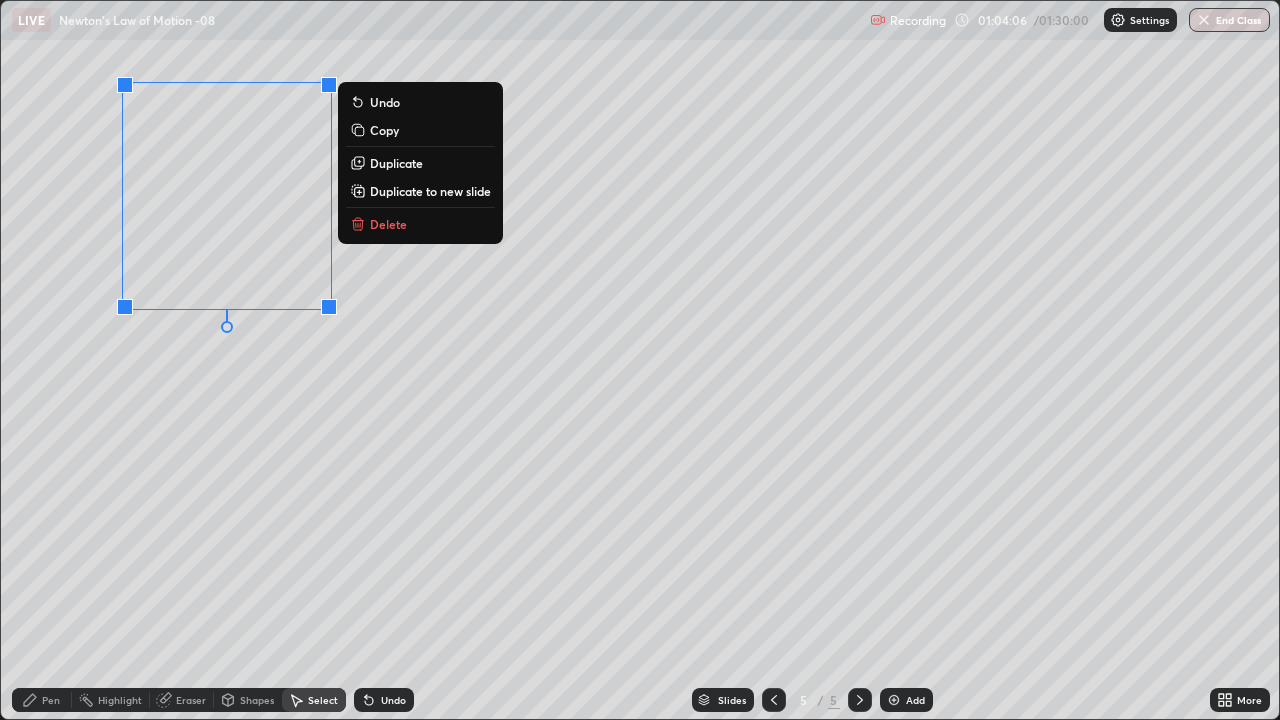 click on "Delete" at bounding box center [388, 224] 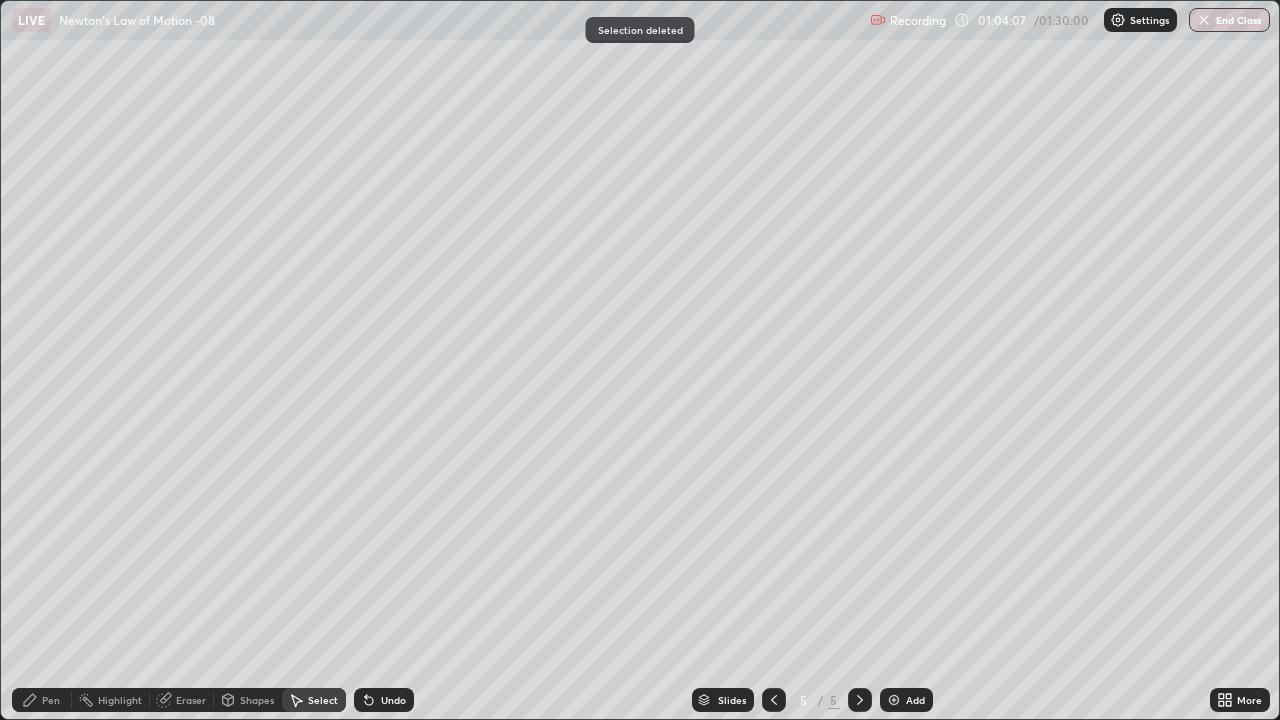 click on "Pen" at bounding box center [51, 700] 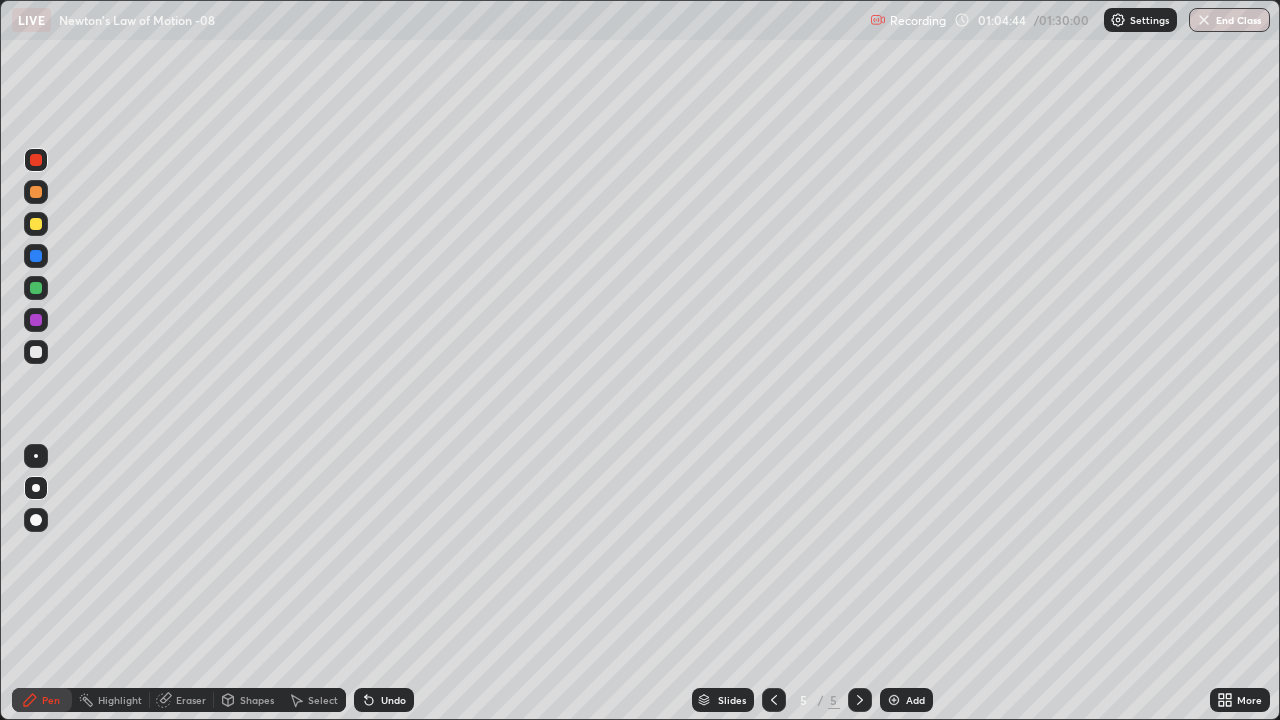 click at bounding box center (36, 224) 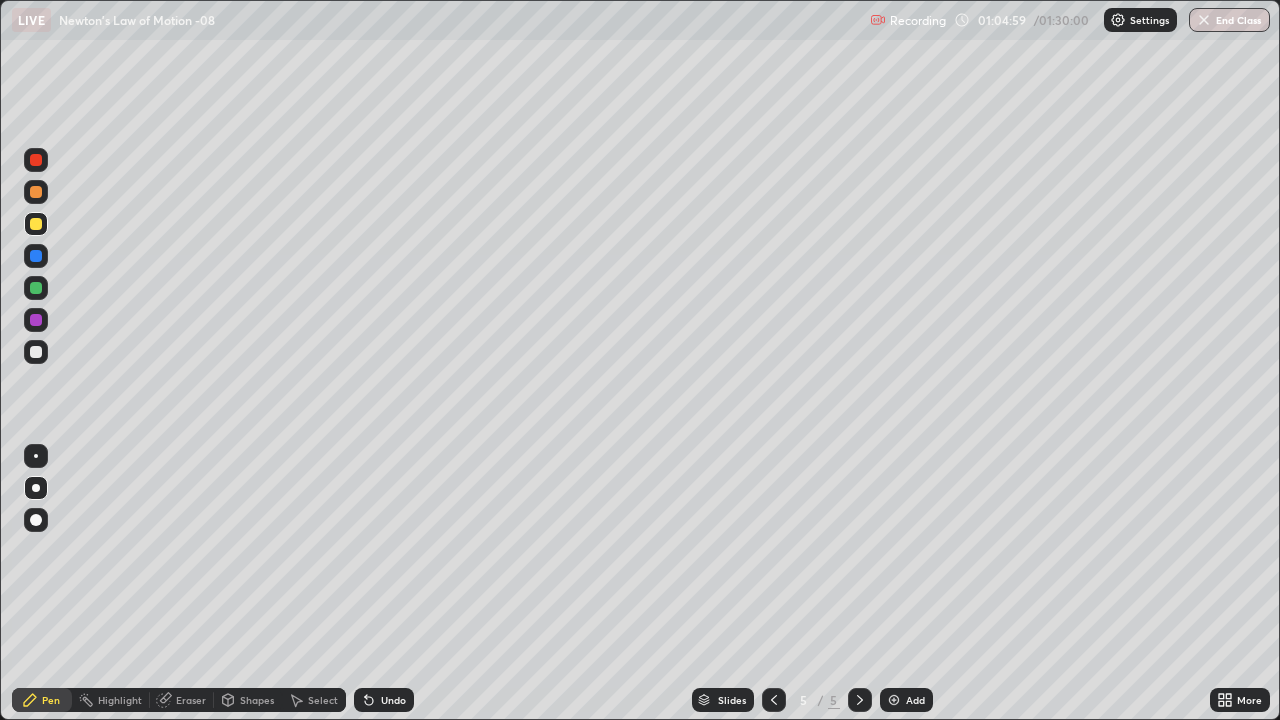 click at bounding box center (36, 256) 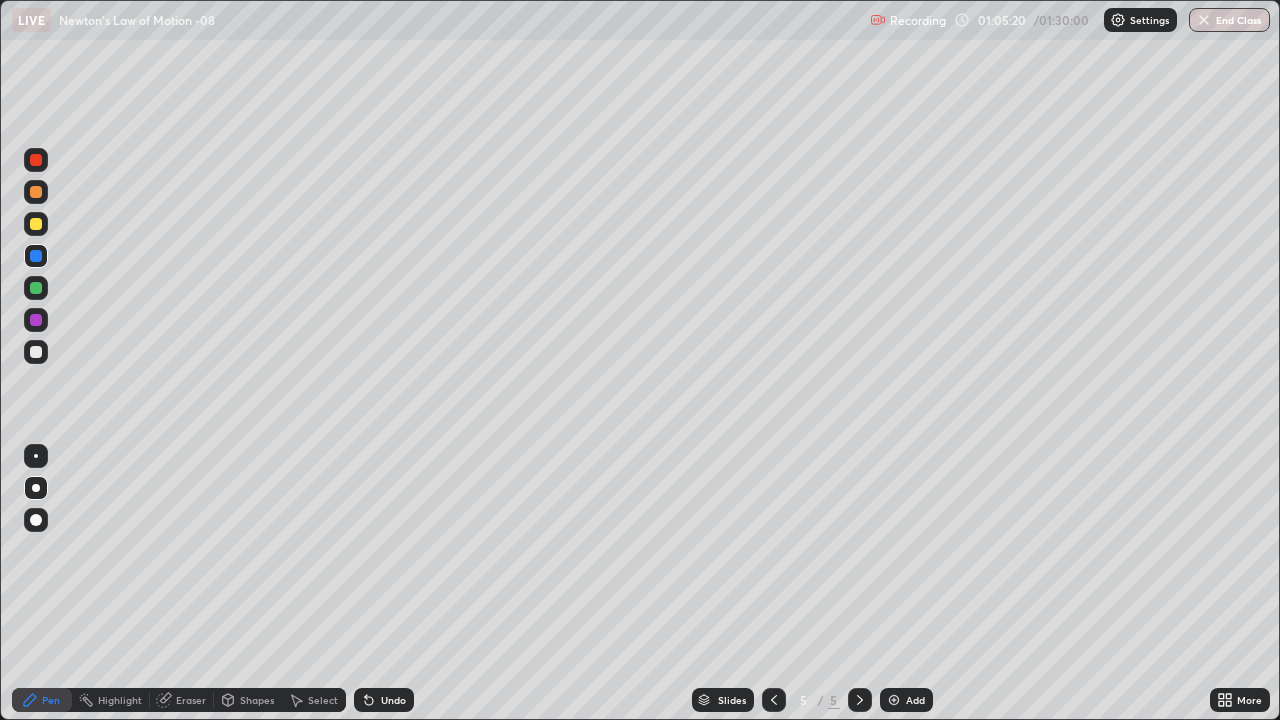 click at bounding box center [36, 224] 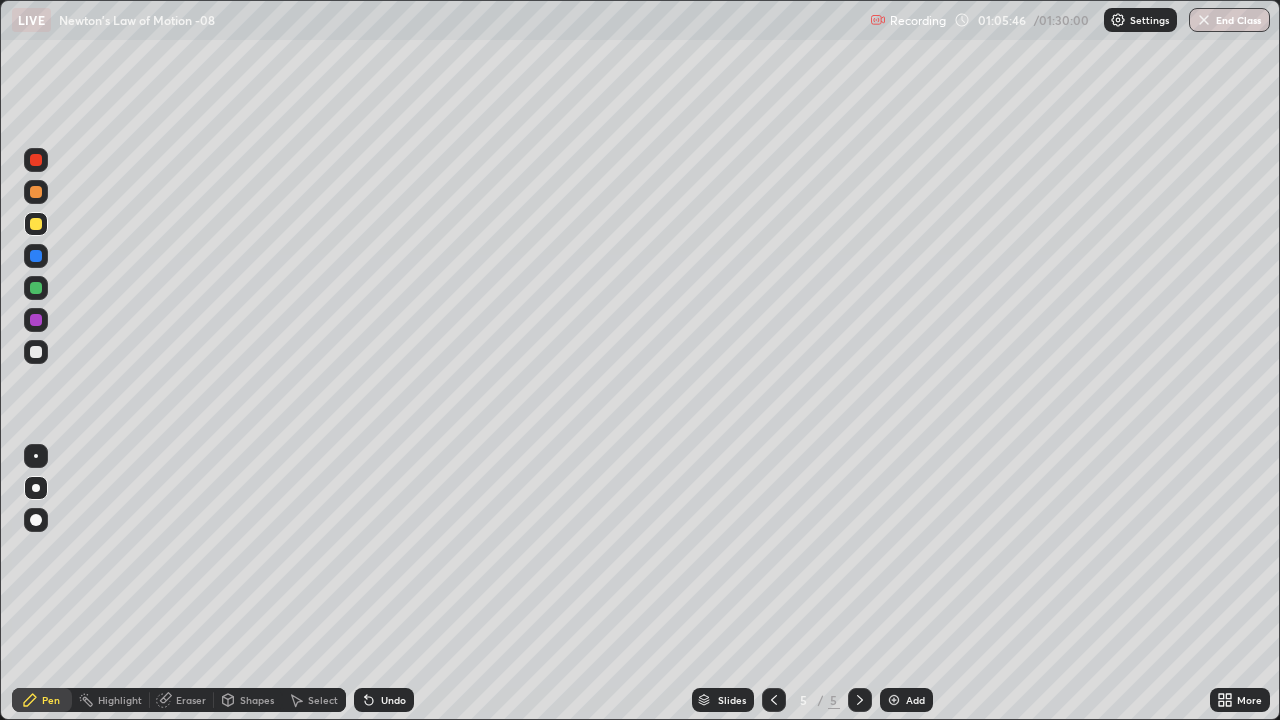 click 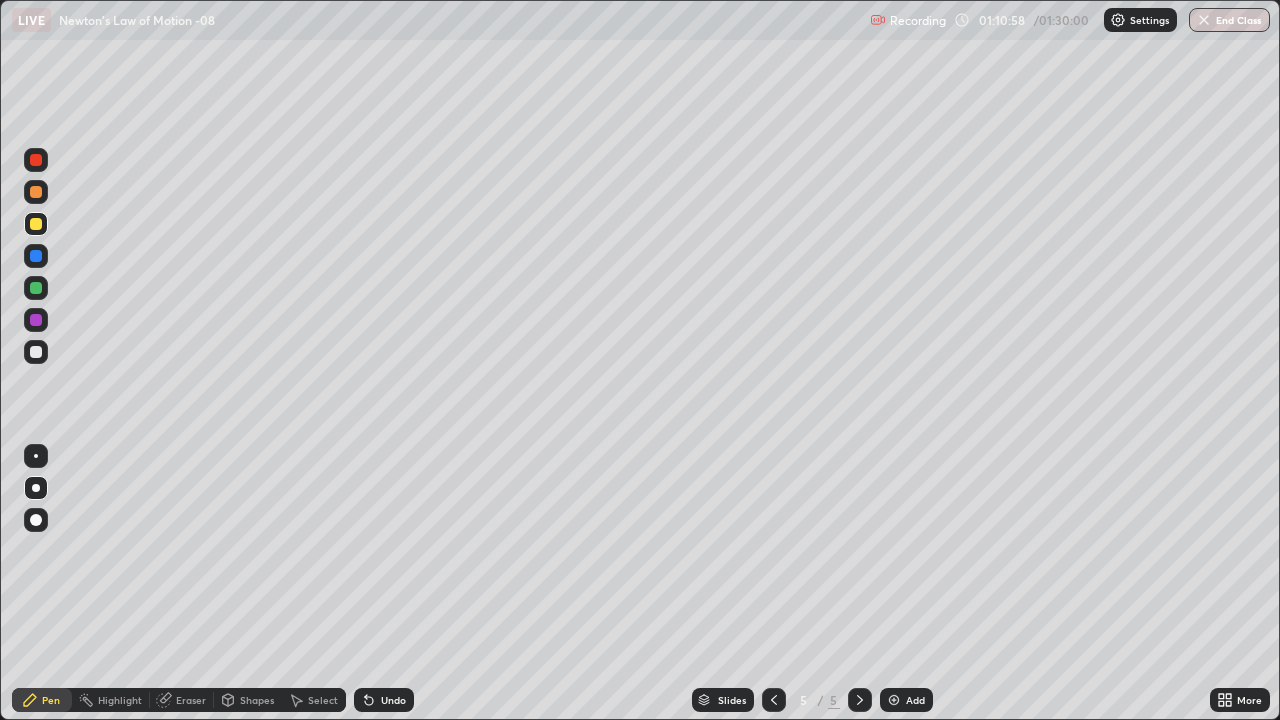 click on "Add" at bounding box center (915, 700) 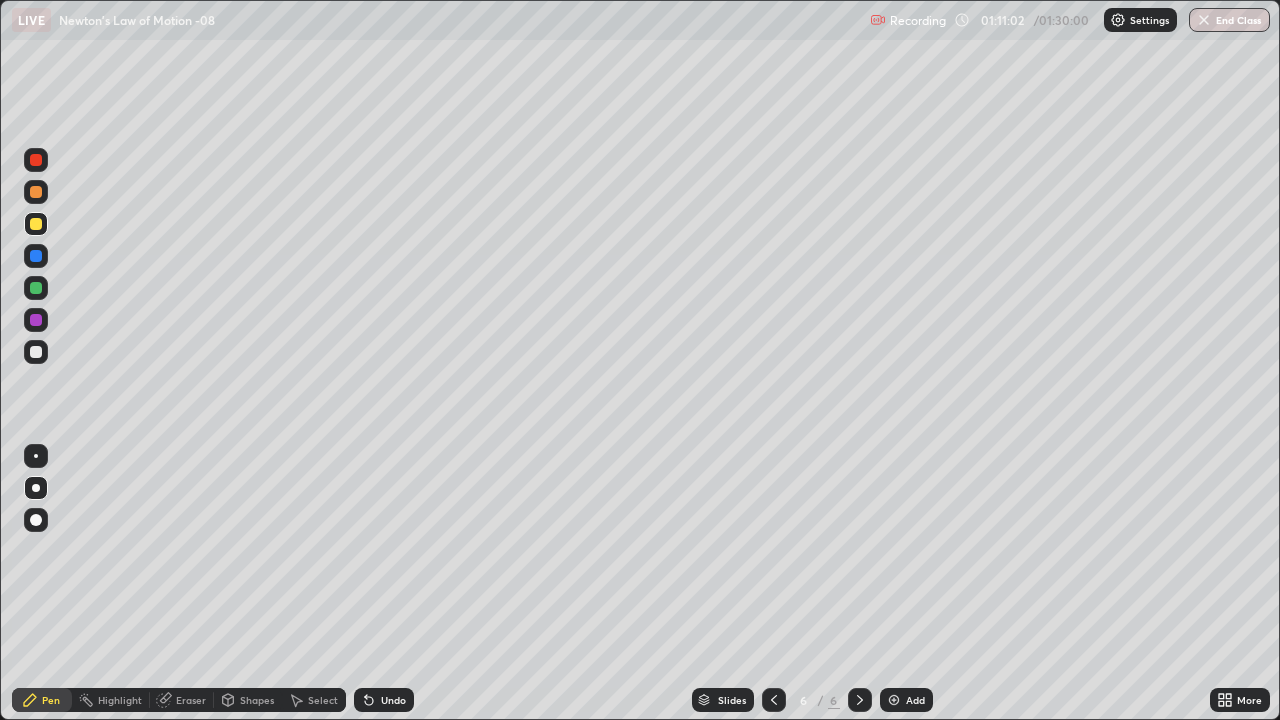 click at bounding box center (36, 160) 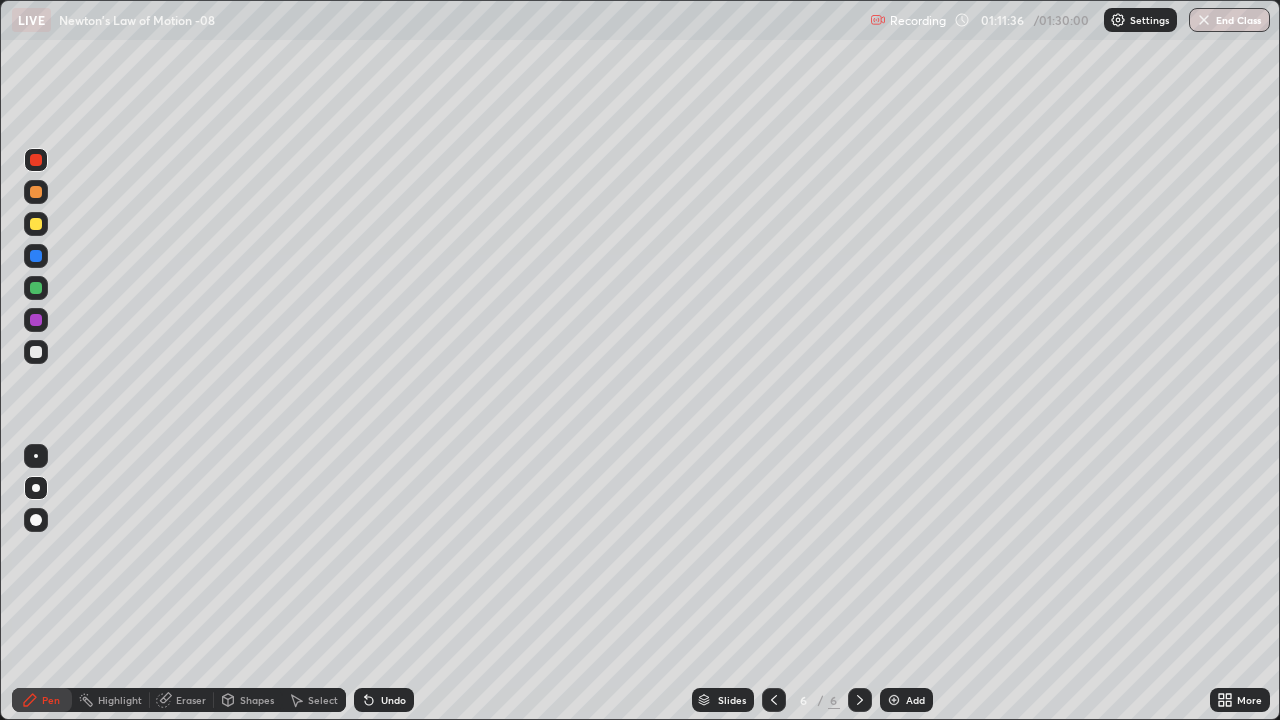 click on "Undo" at bounding box center [393, 700] 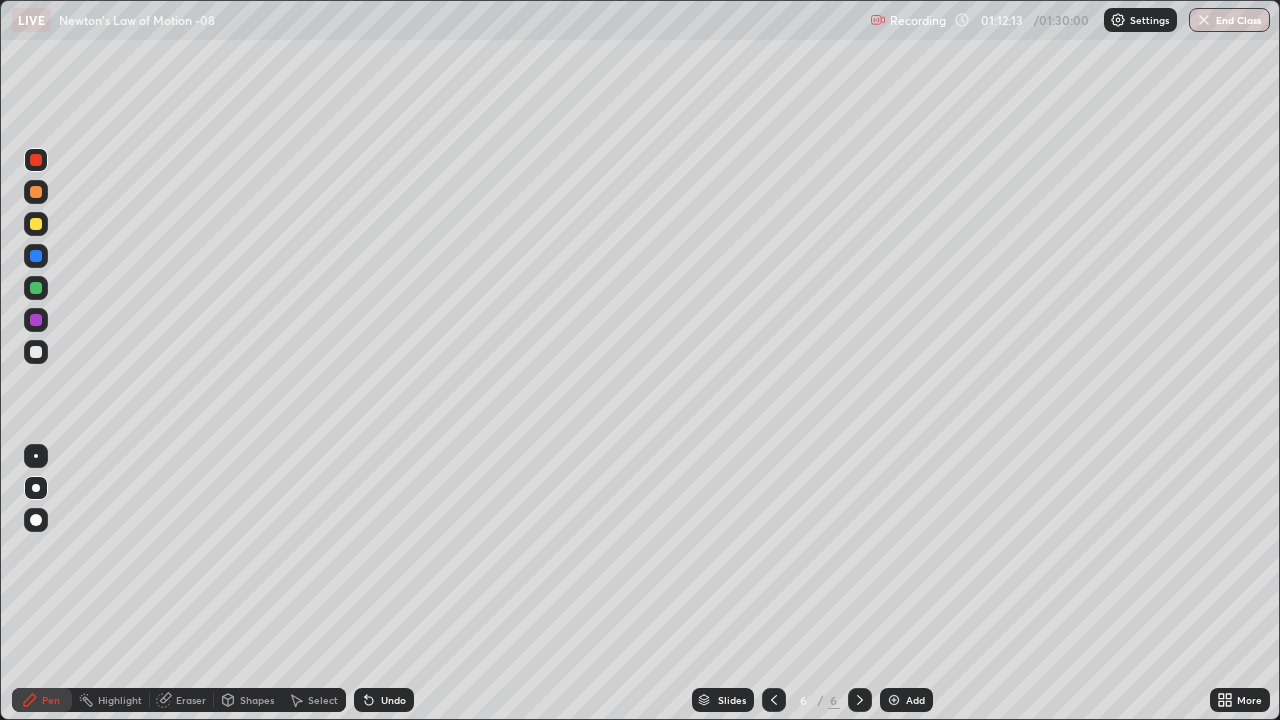 click at bounding box center [36, 352] 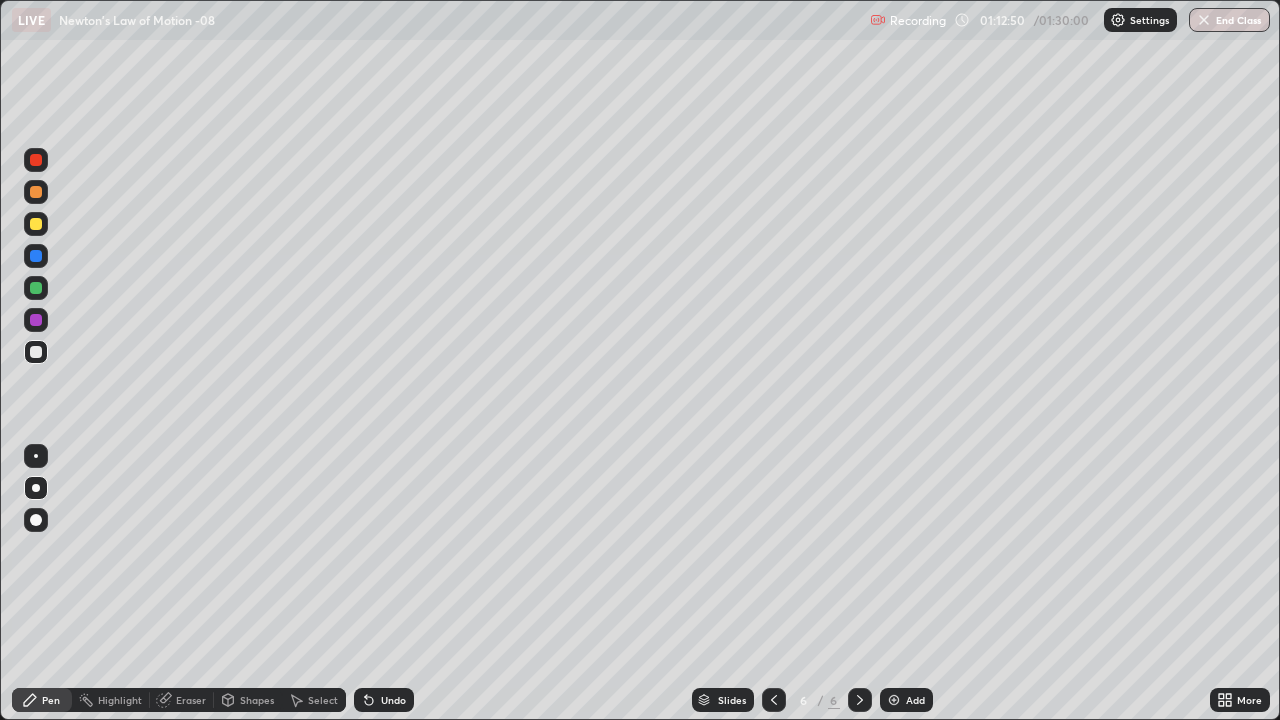 click at bounding box center [36, 160] 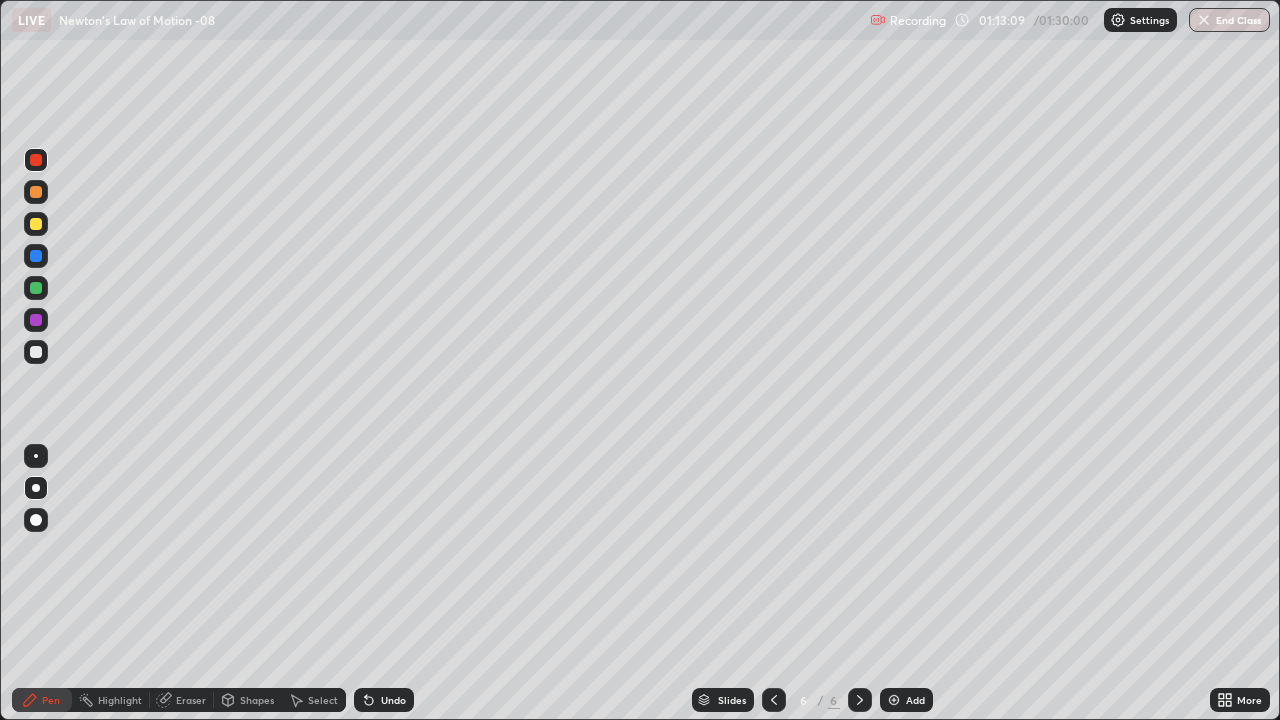 click on "Undo" at bounding box center [393, 700] 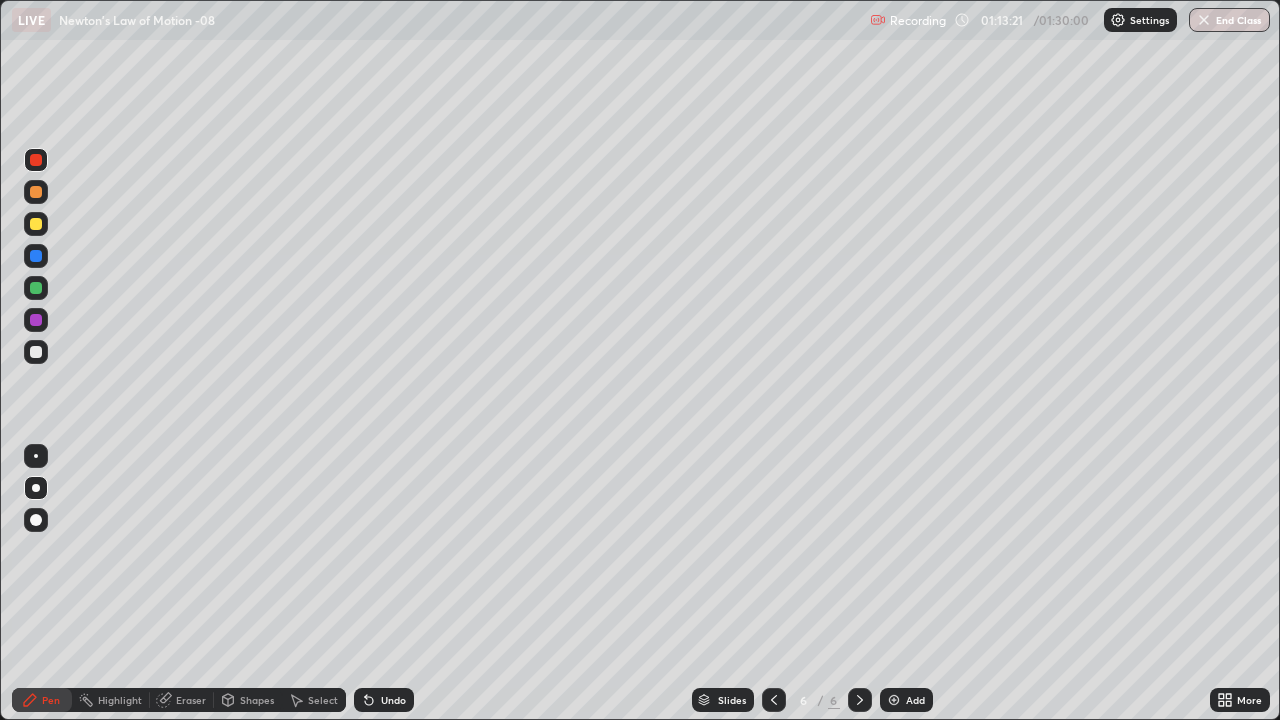 click at bounding box center (36, 352) 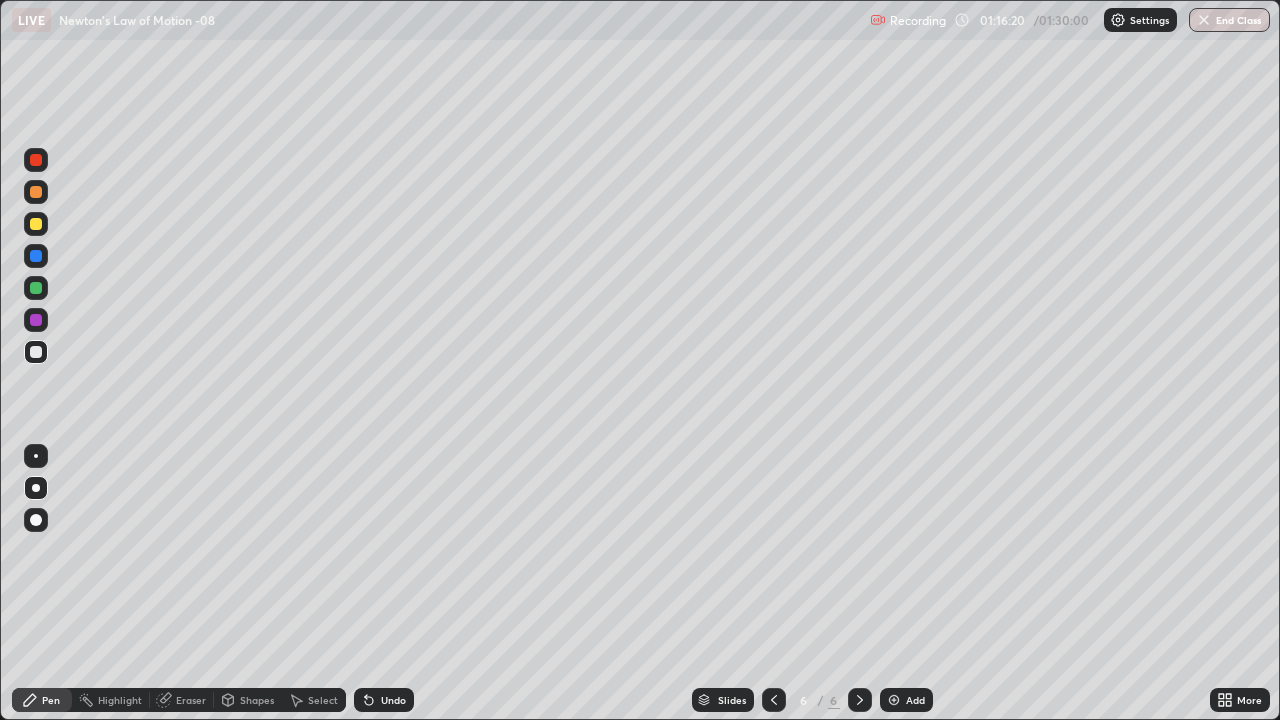 click on "Undo" at bounding box center [393, 700] 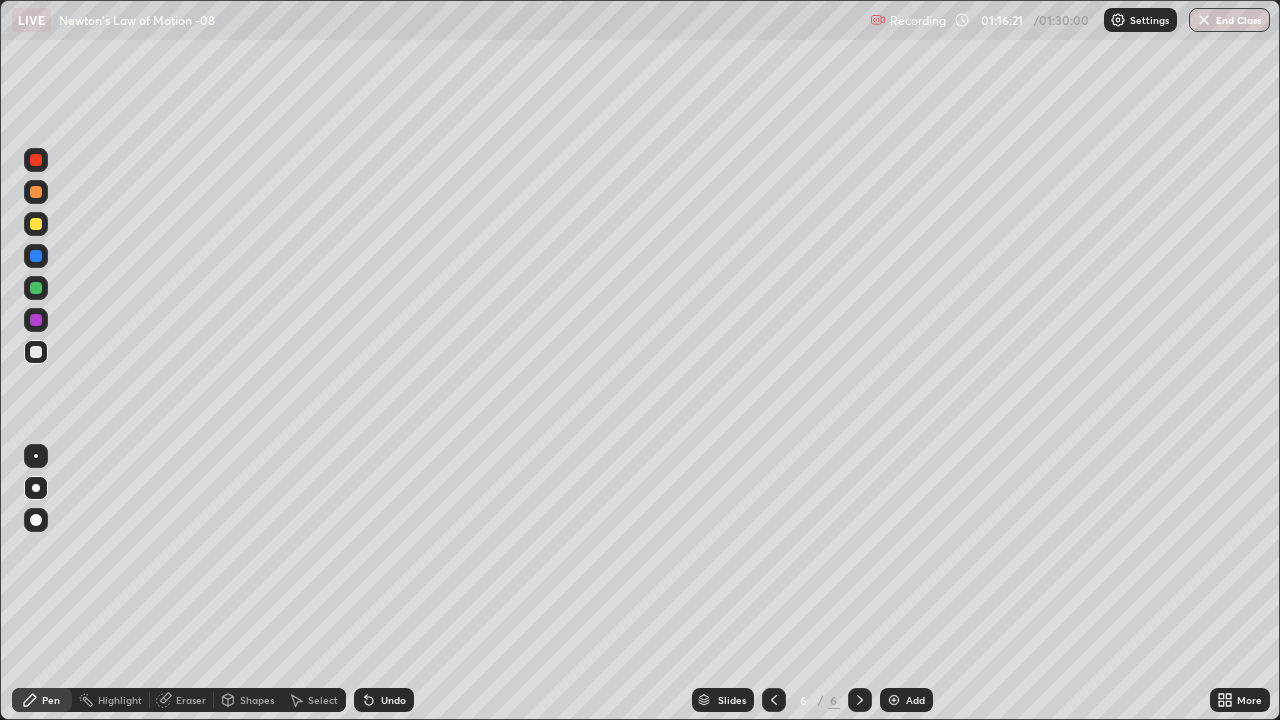 click on "Undo" at bounding box center (384, 700) 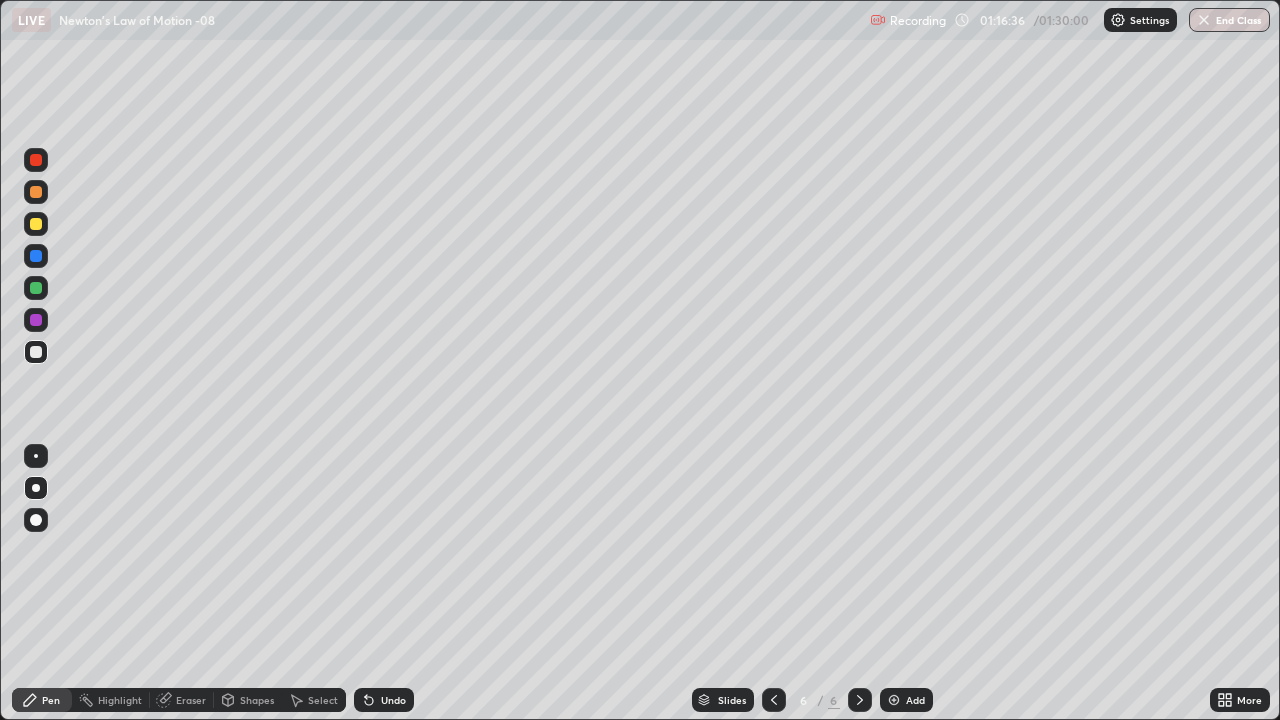 click on "Slides 6 / 6 Add" at bounding box center (812, 700) 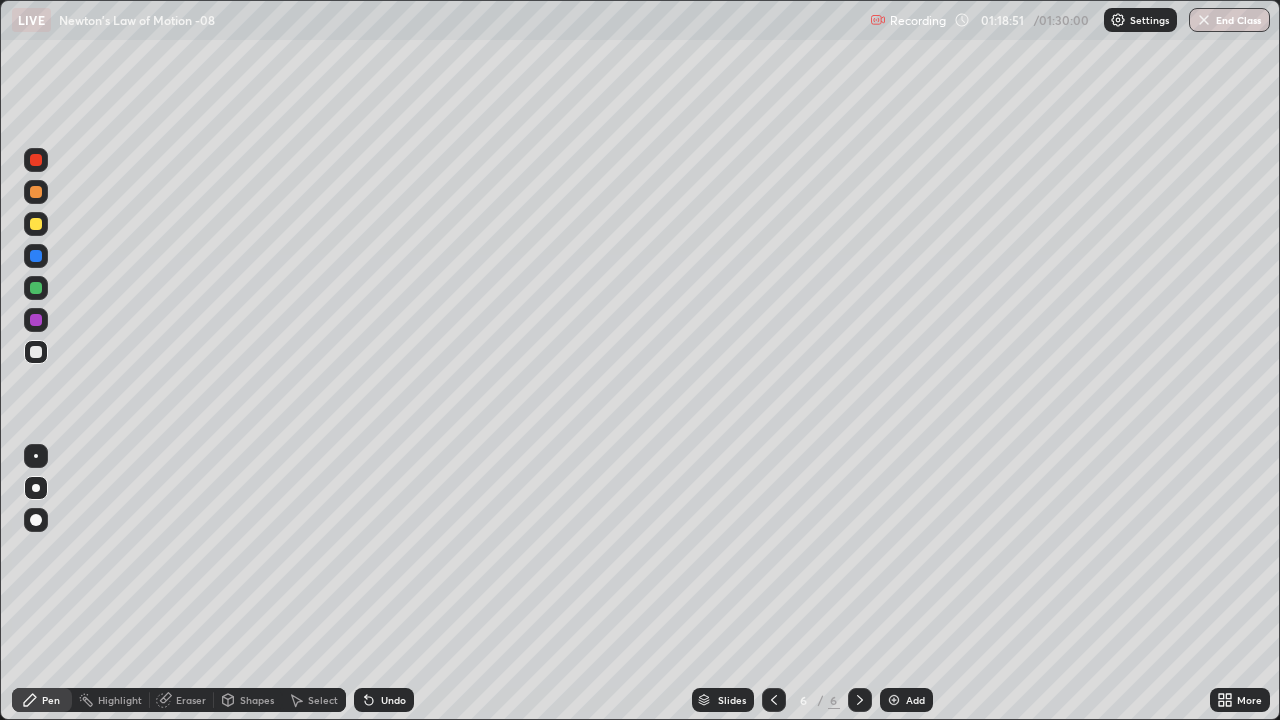 click 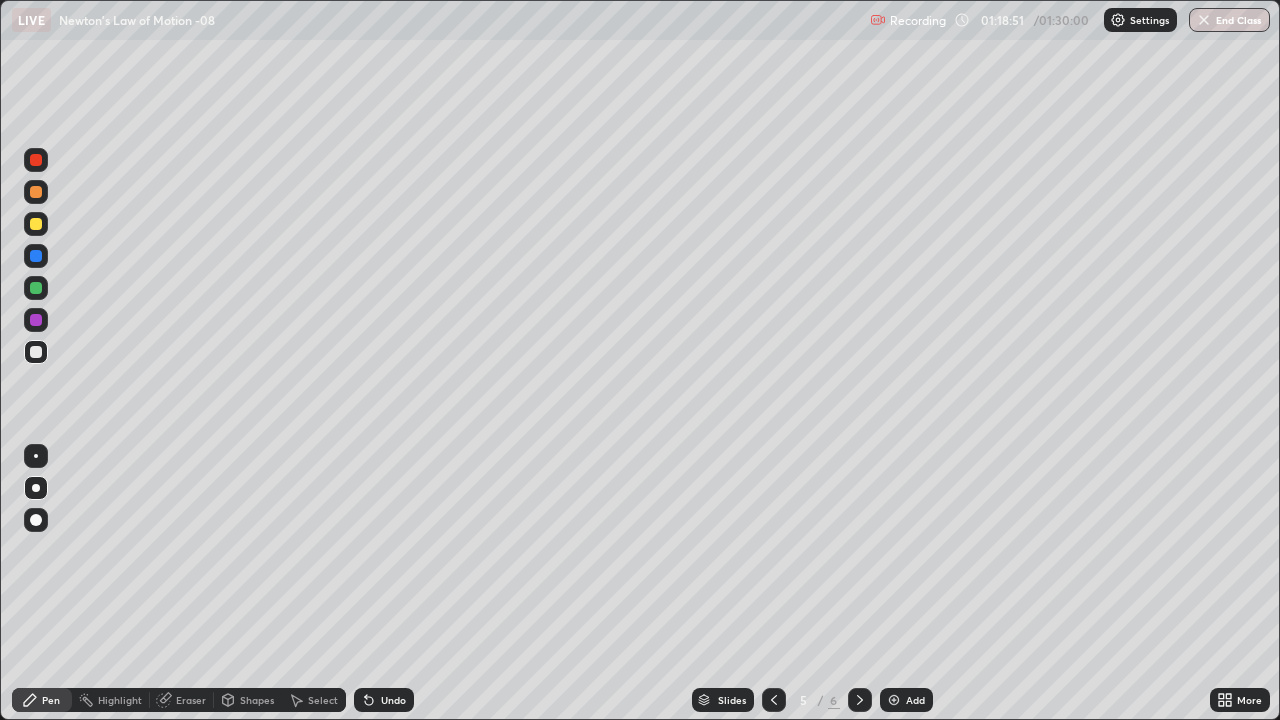 click 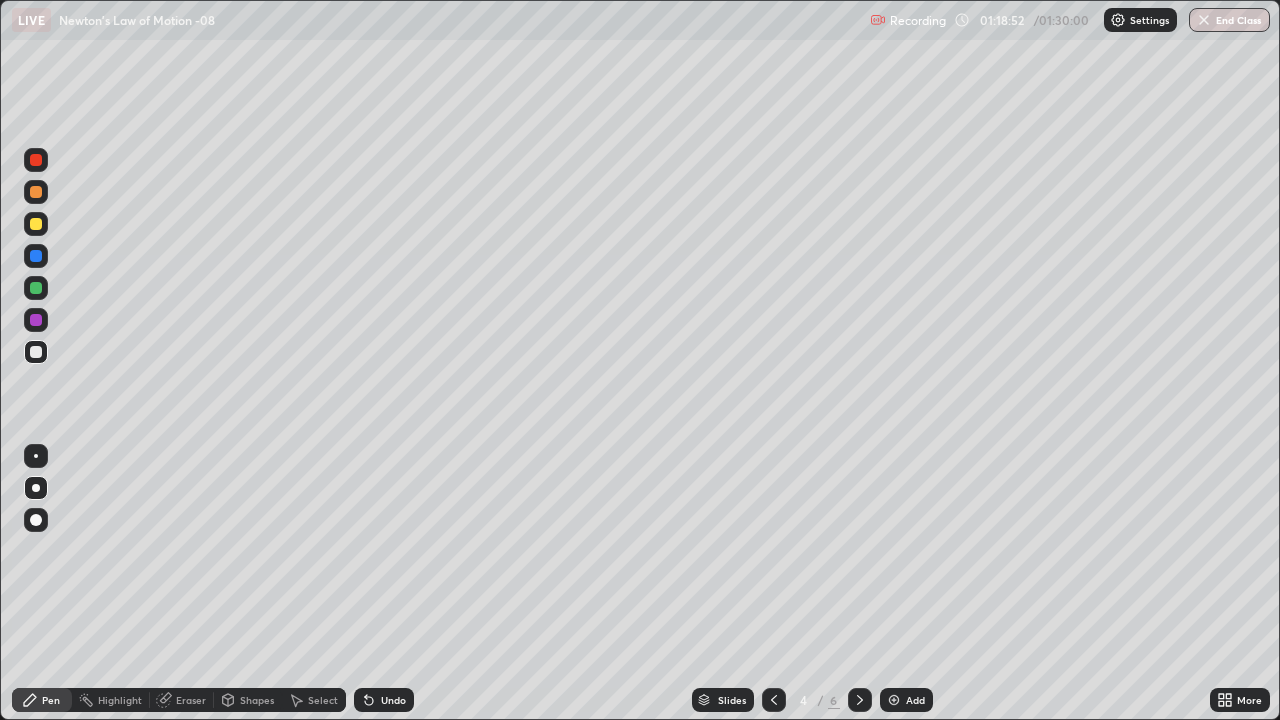 click at bounding box center [774, 700] 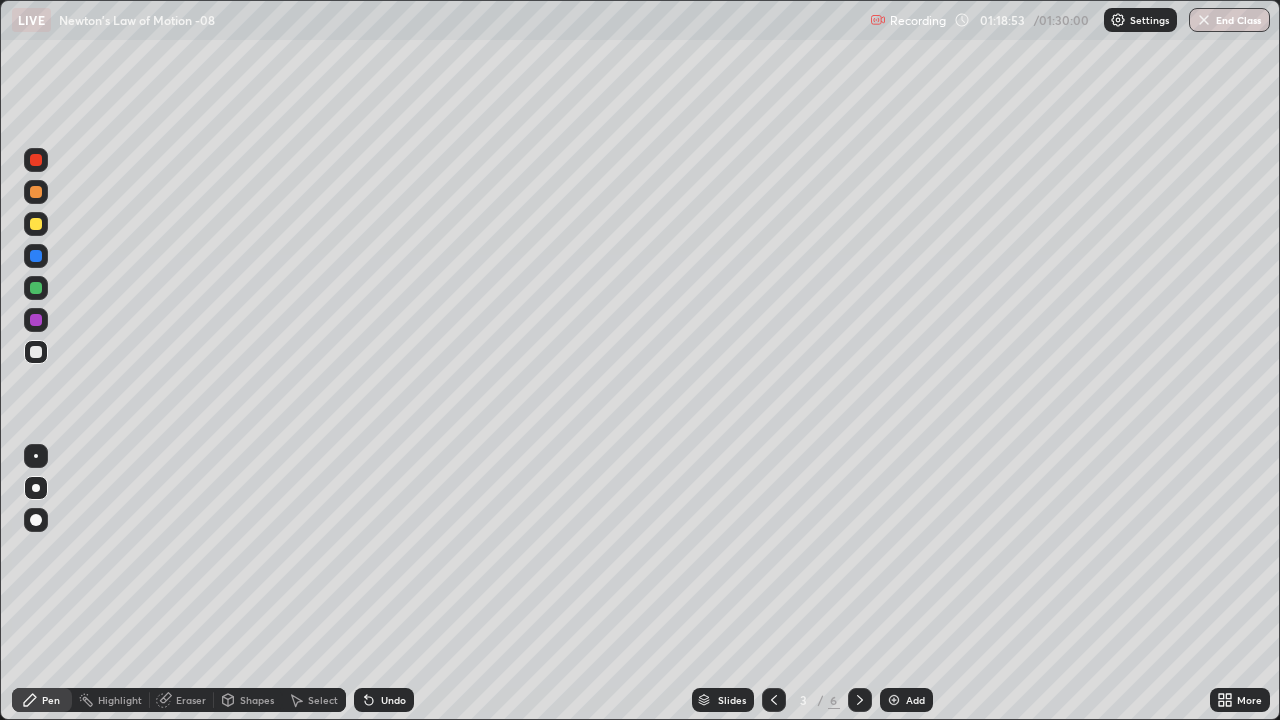 click at bounding box center [860, 700] 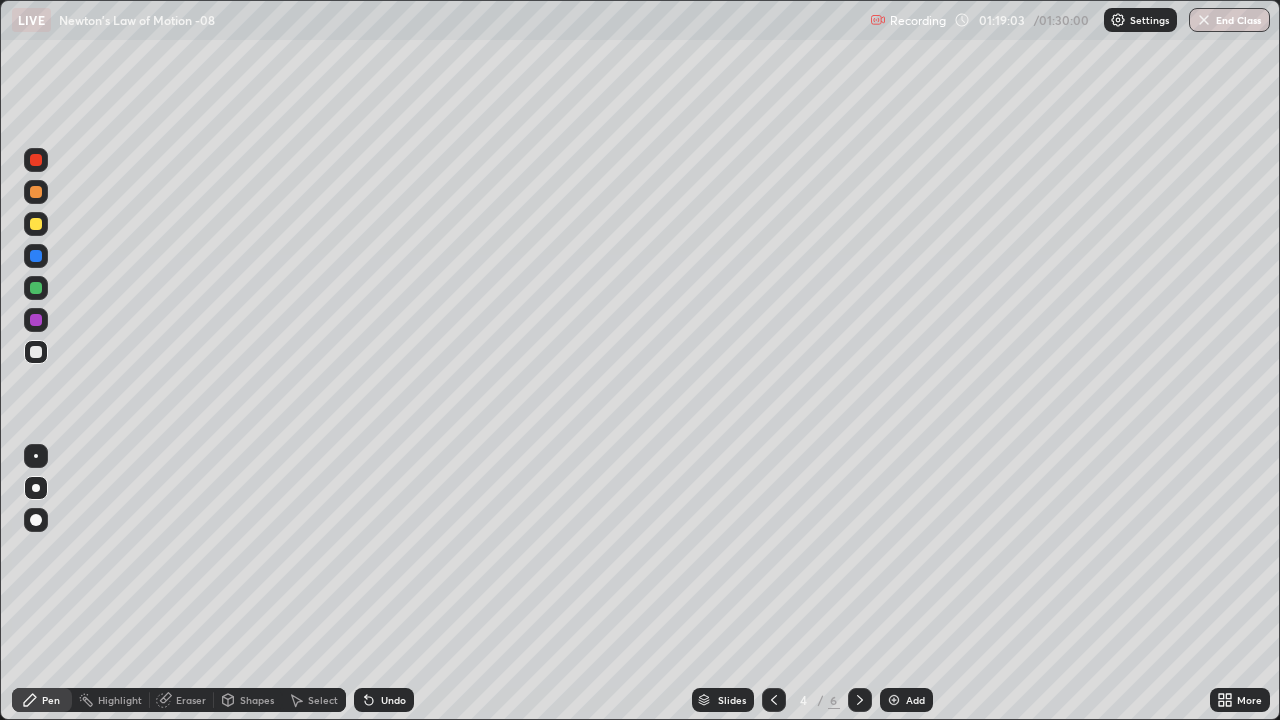 click 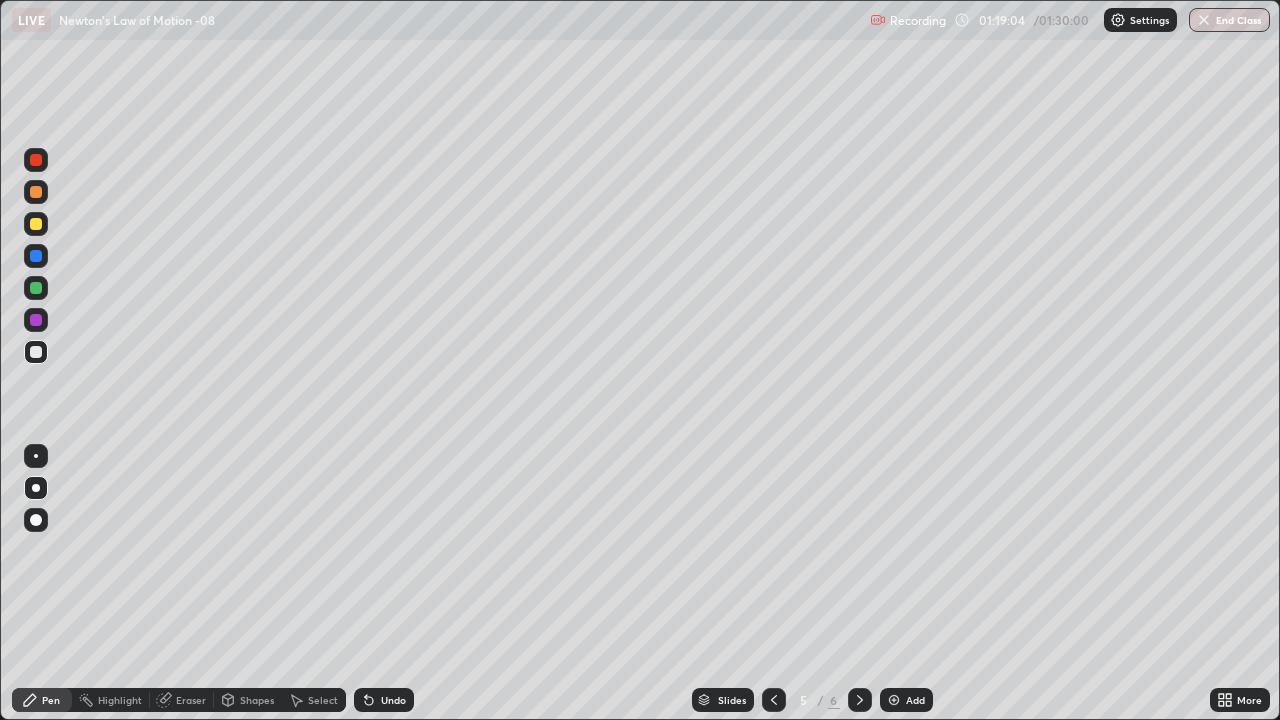 click 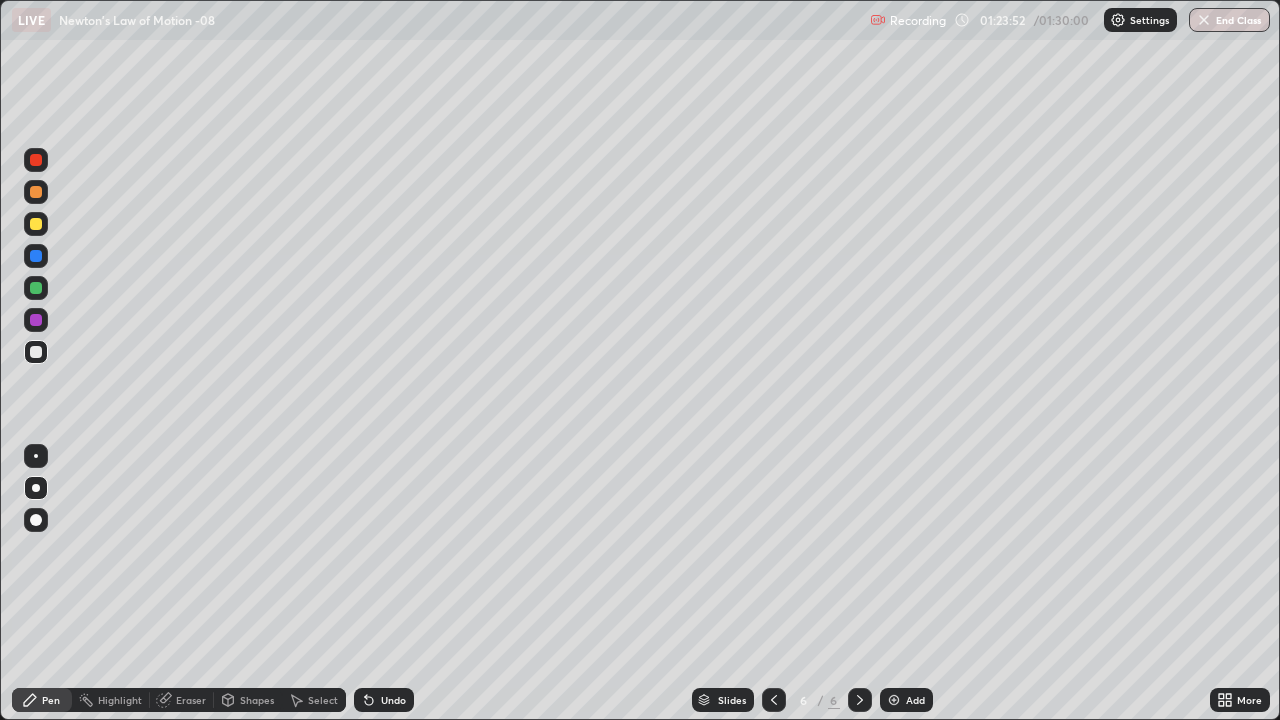 click on "Slides" at bounding box center (723, 700) 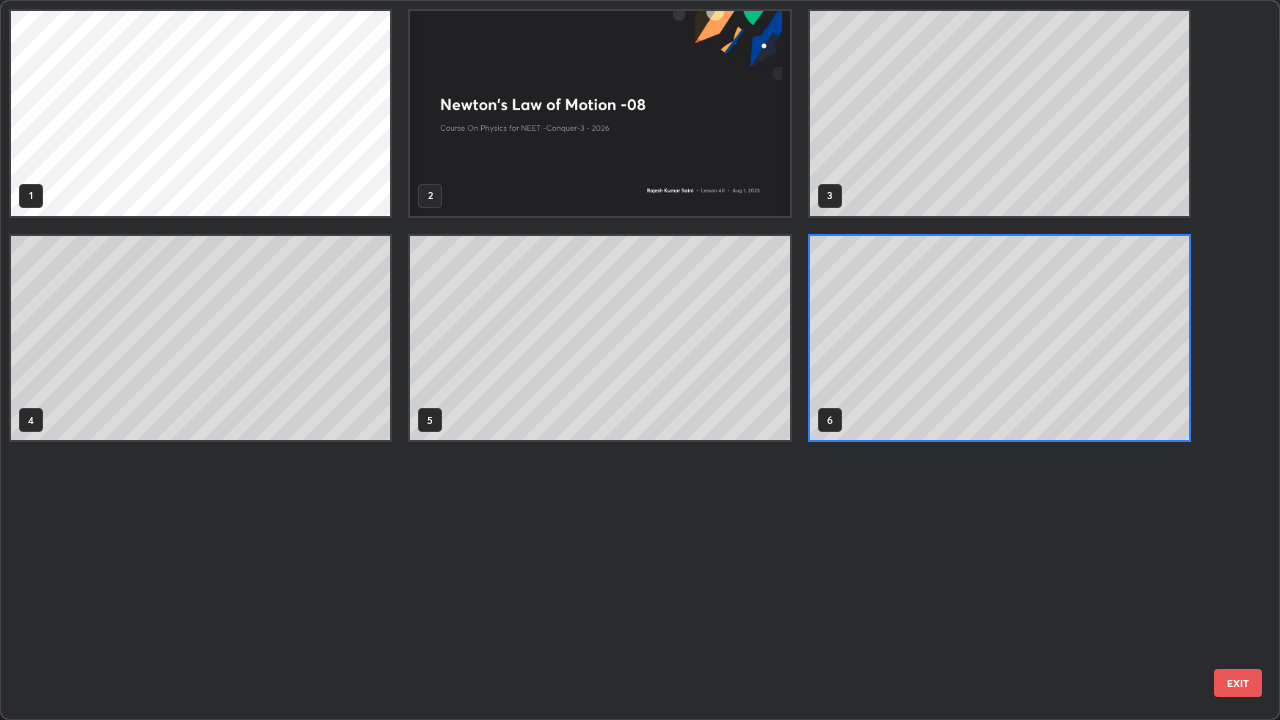 scroll, scrollTop: 7, scrollLeft: 11, axis: both 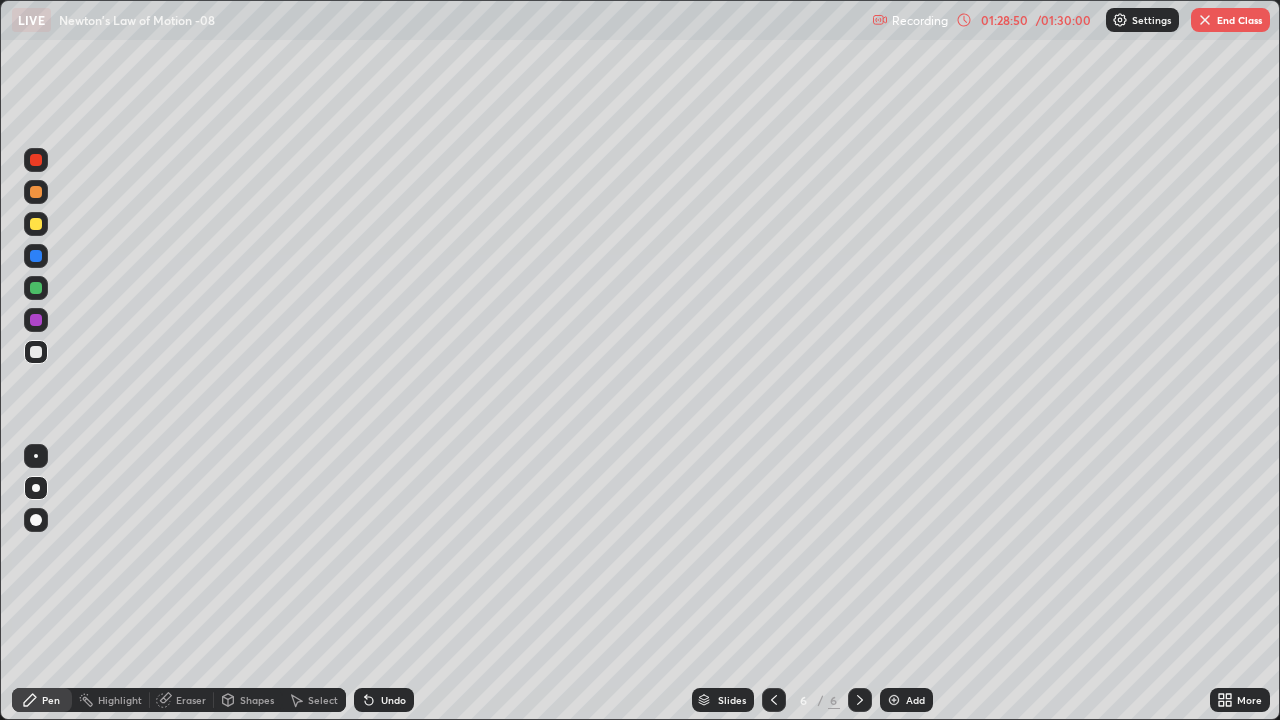 click at bounding box center (774, 700) 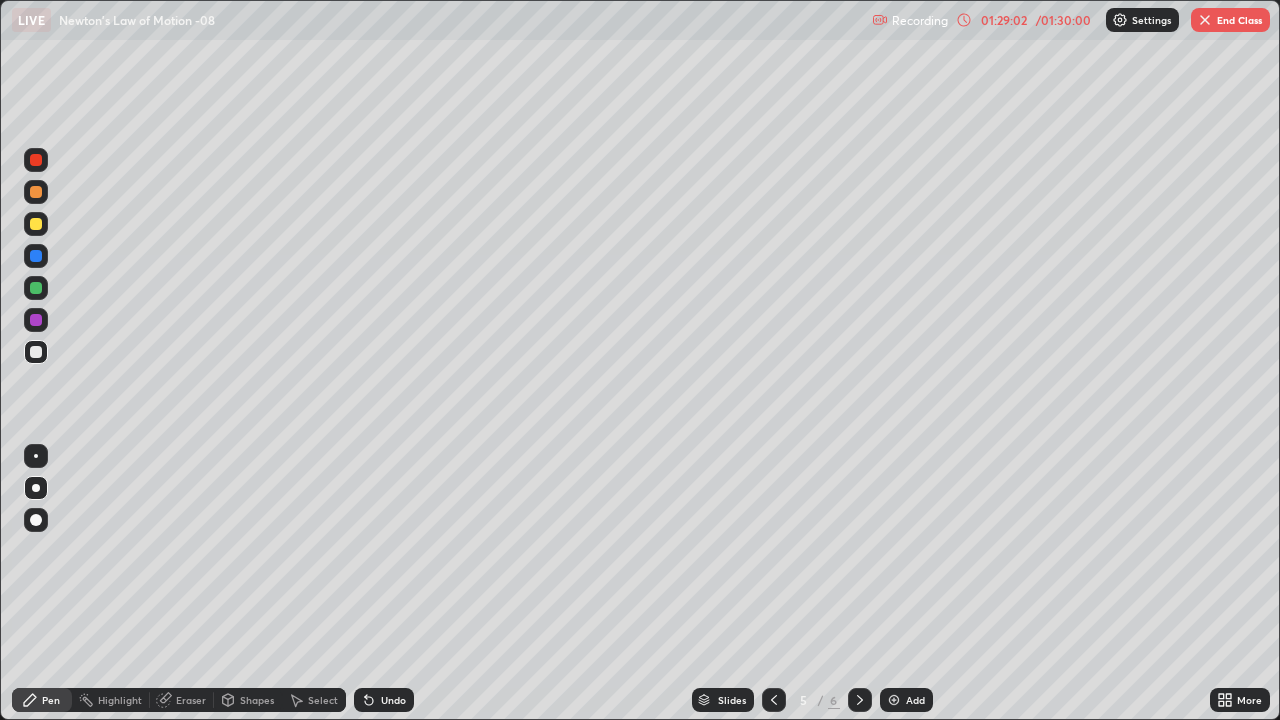 click 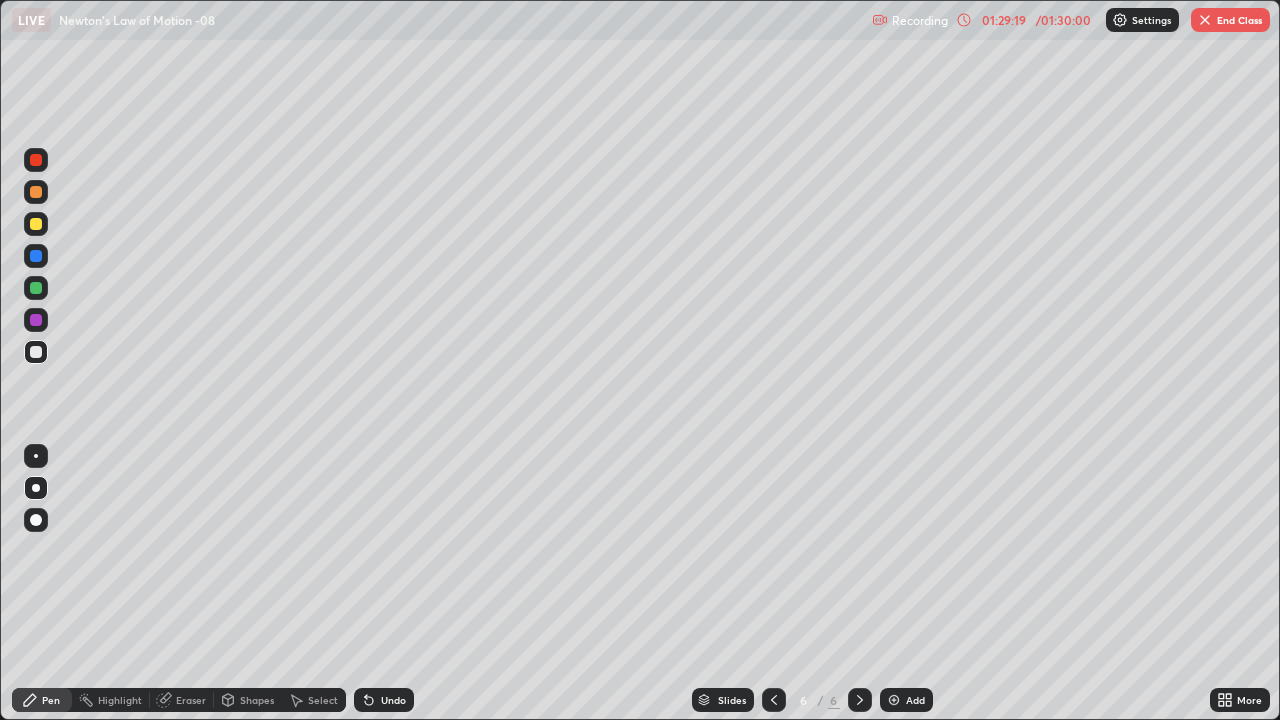 click on "End Class" at bounding box center [1230, 20] 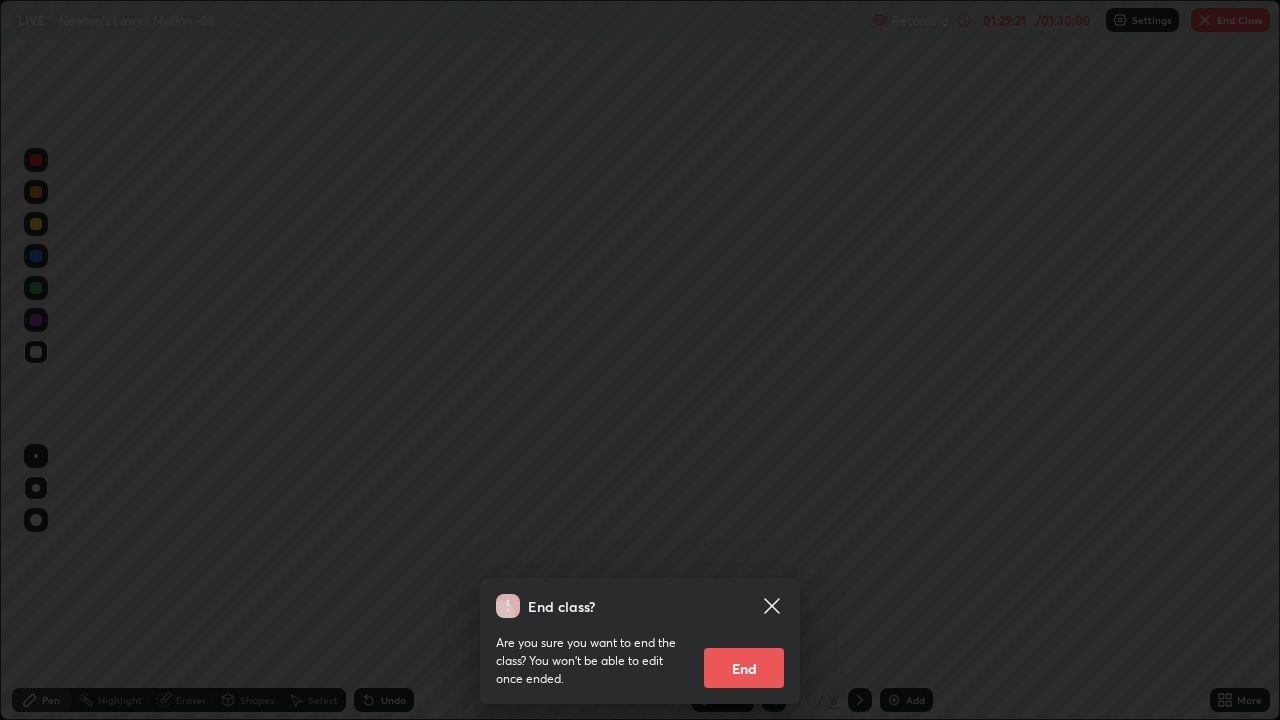 click on "End" at bounding box center [744, 668] 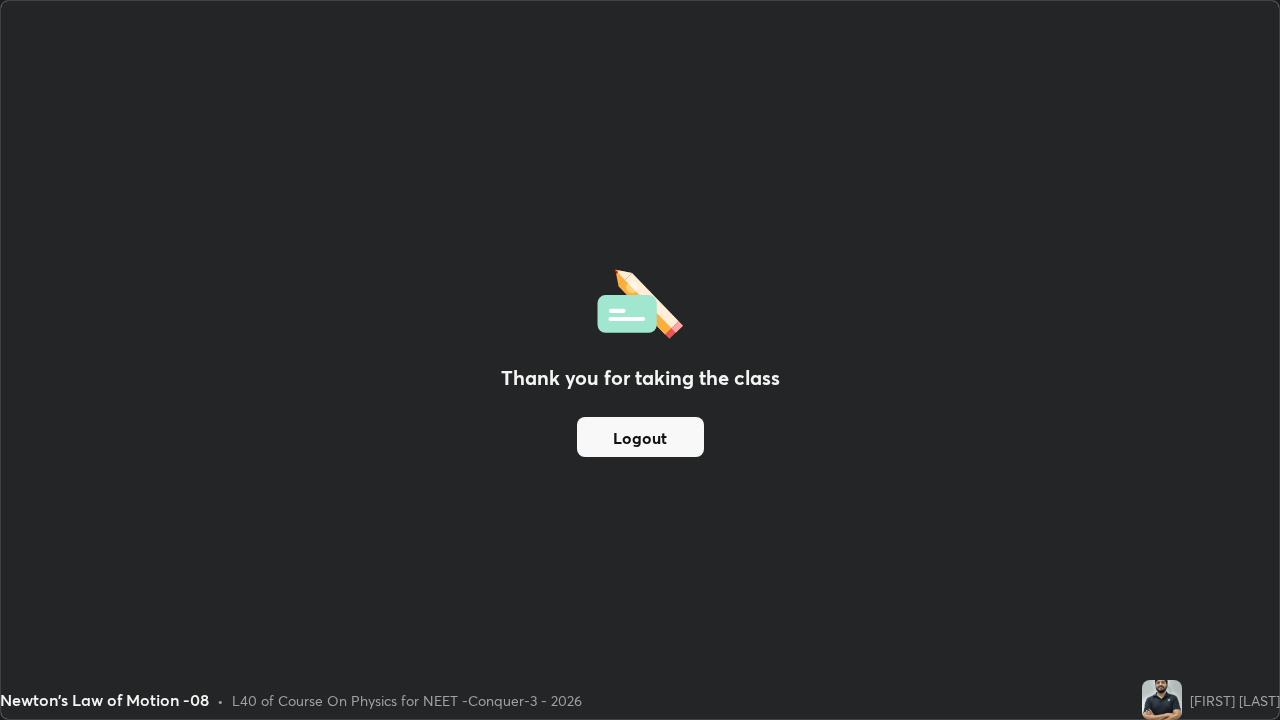 click on "Logout" at bounding box center [640, 437] 